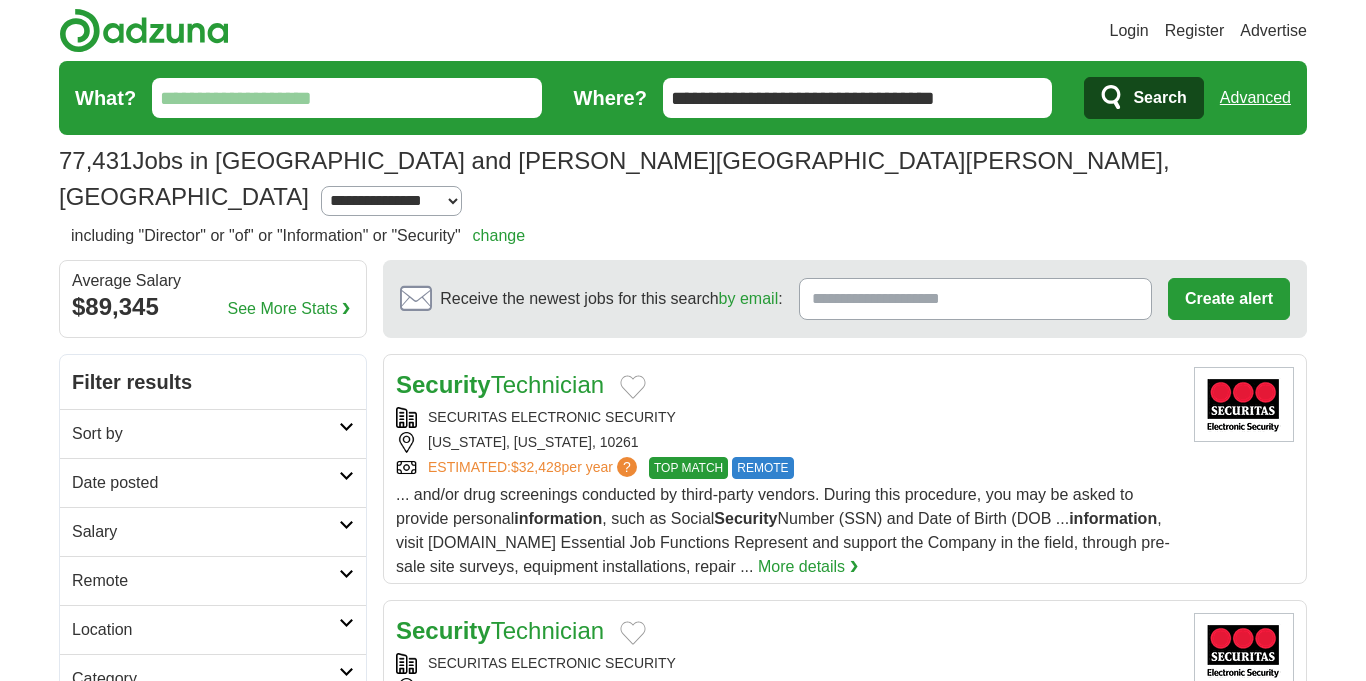 scroll, scrollTop: 0, scrollLeft: 0, axis: both 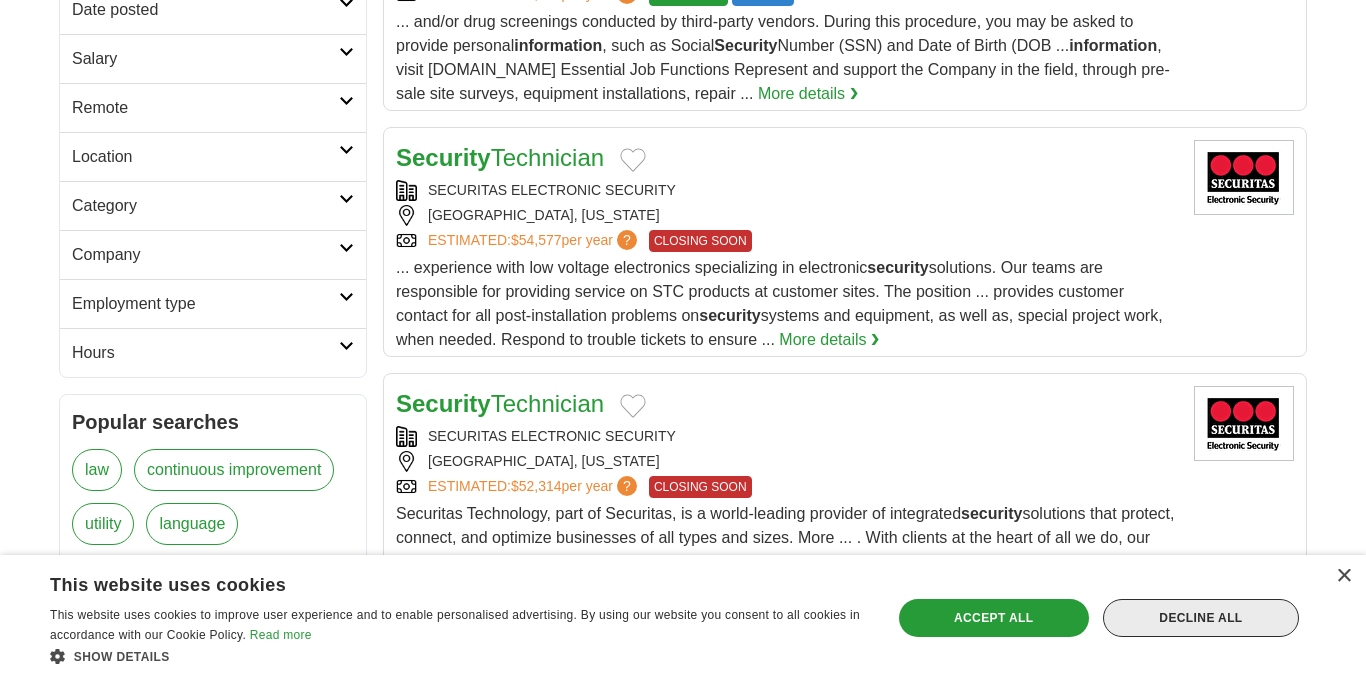 click on "Decline all" at bounding box center (1201, 618) 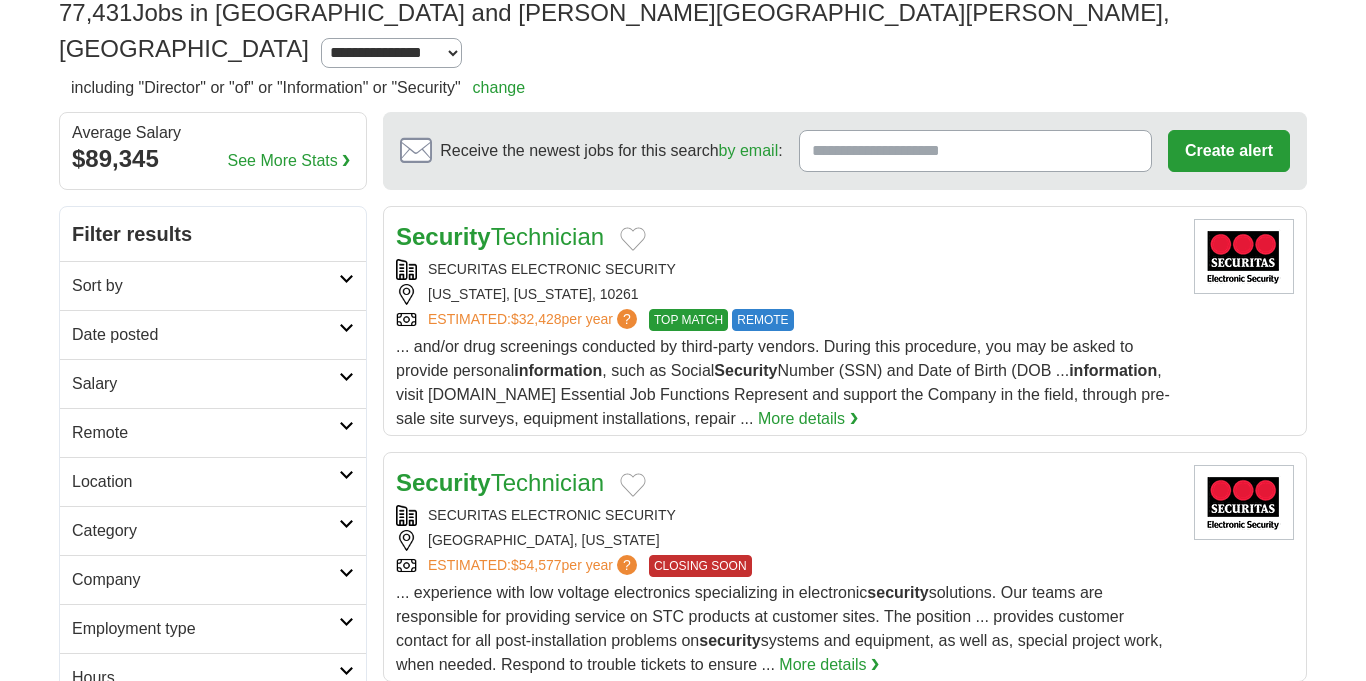 scroll, scrollTop: 149, scrollLeft: 0, axis: vertical 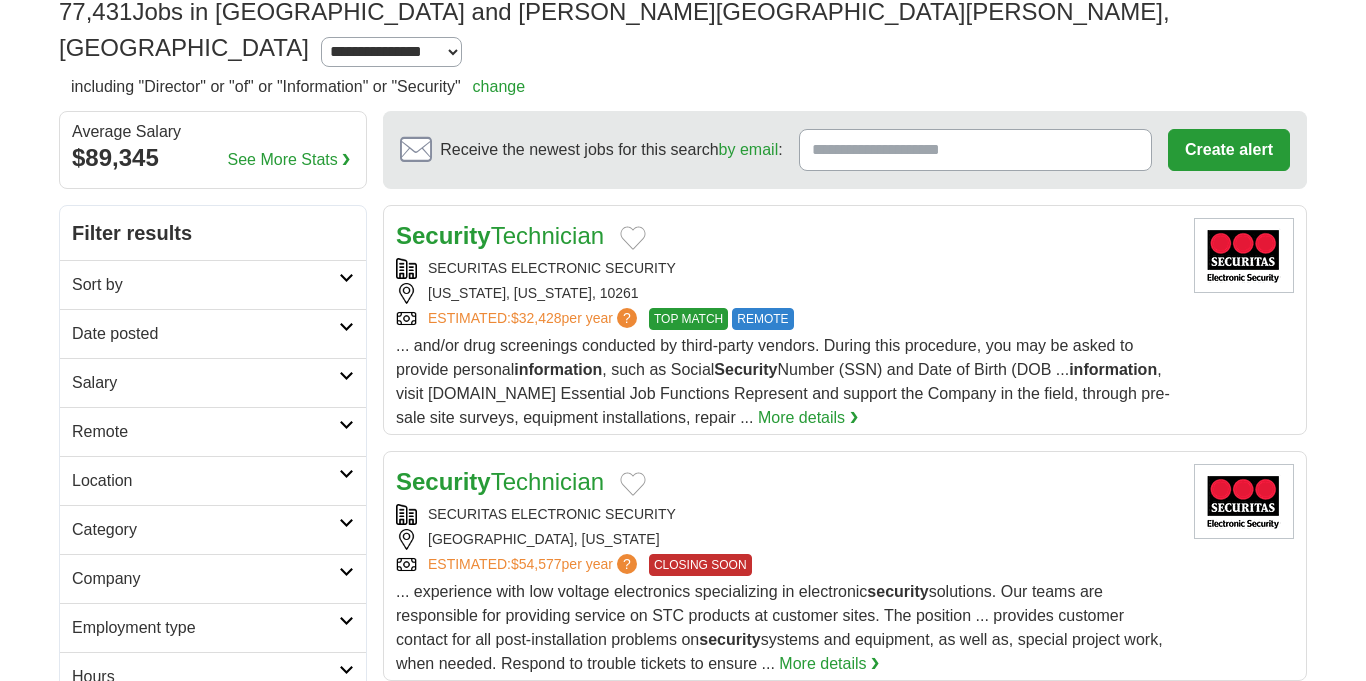 click on "Category" at bounding box center [205, 530] 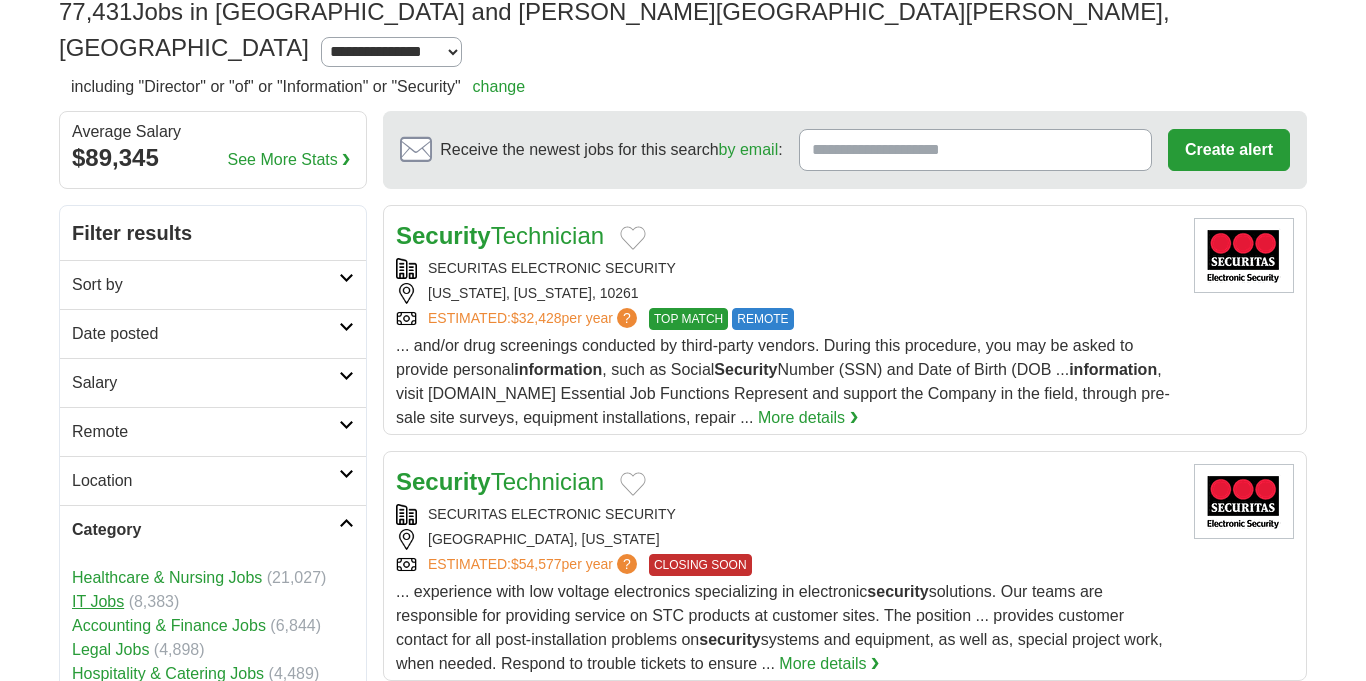 click on "IT Jobs" at bounding box center [98, 601] 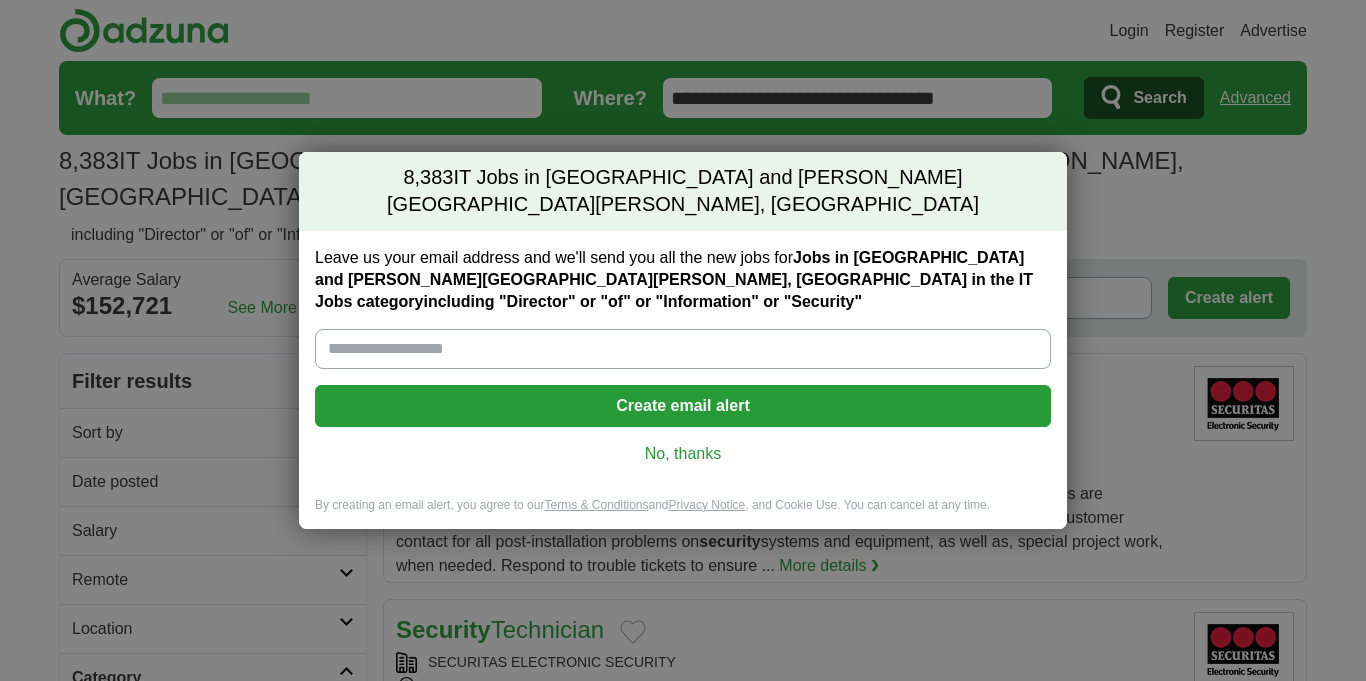 scroll, scrollTop: 0, scrollLeft: 0, axis: both 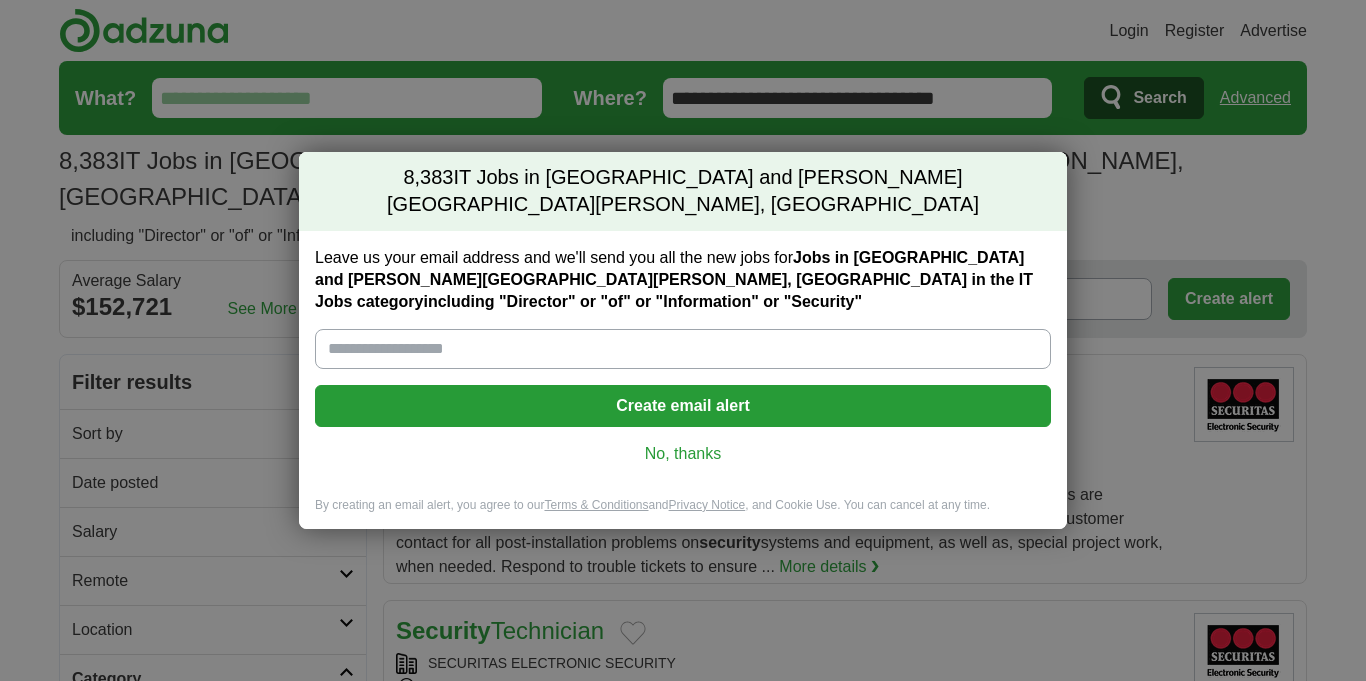 click on "Leave us your email address and we'll send you all the new jobs for  Jobs in [GEOGRAPHIC_DATA] and [PERSON_NAME][GEOGRAPHIC_DATA][PERSON_NAME], [GEOGRAPHIC_DATA] in the IT Jobs categoryincluding "Director" or "of" or "Information" or "Security"" at bounding box center [683, 349] 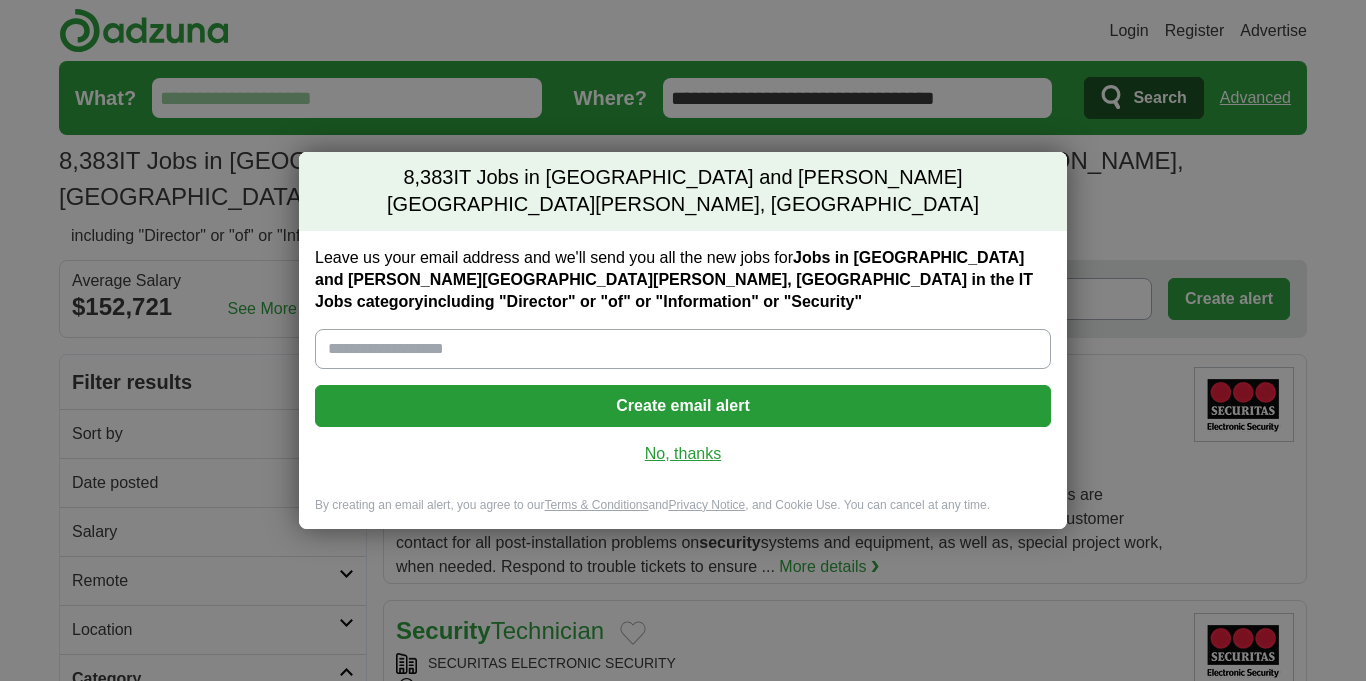 click on "No, thanks" at bounding box center [683, 454] 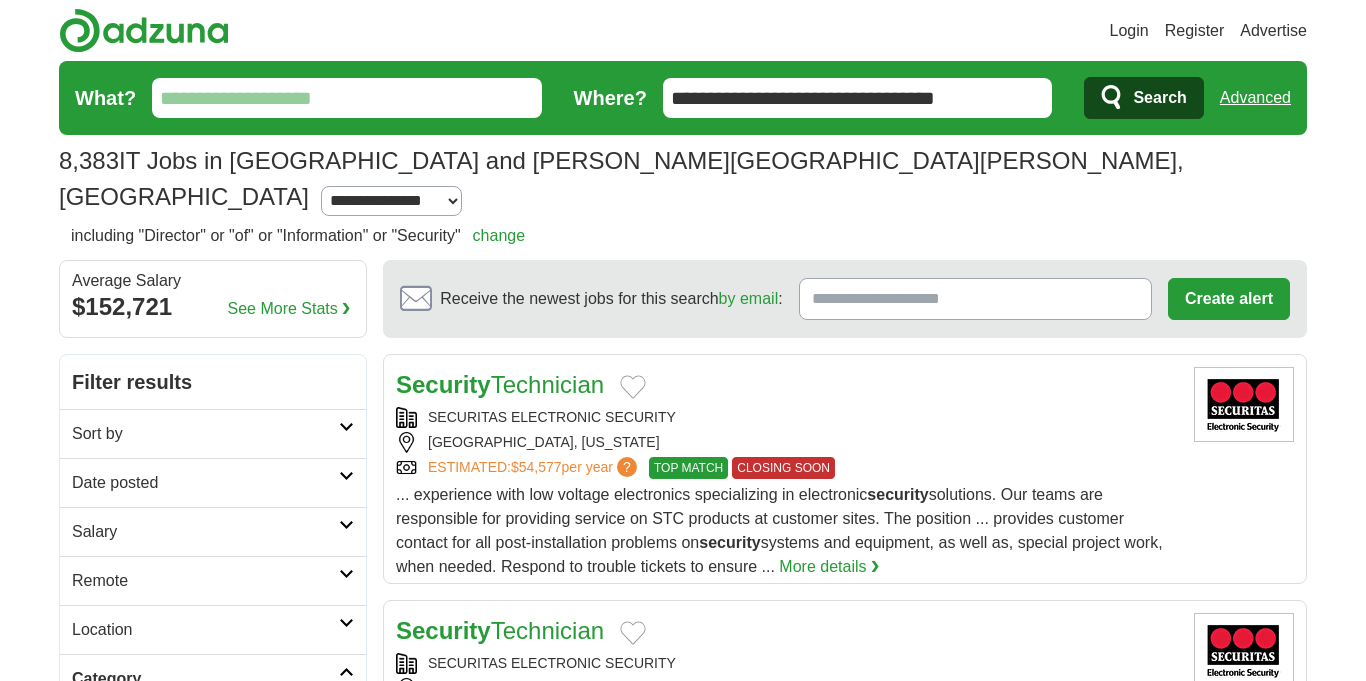 click on "Remote" at bounding box center (205, 581) 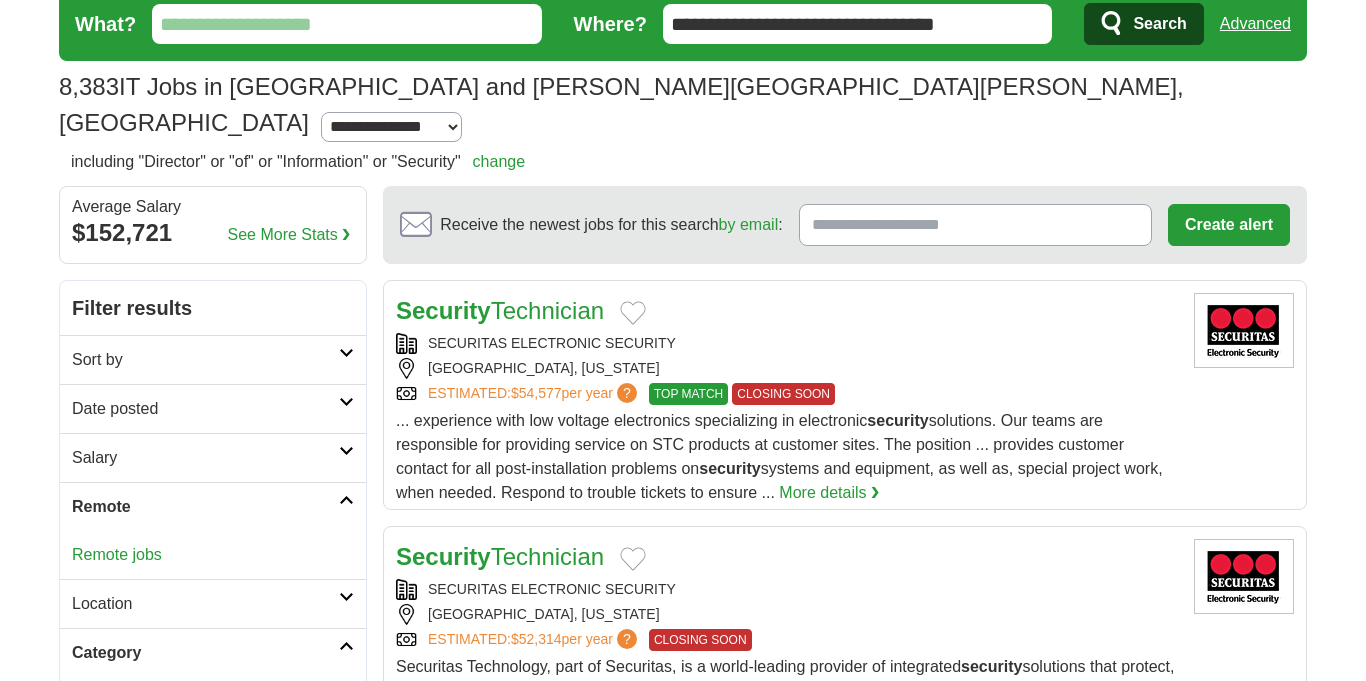 scroll, scrollTop: 76, scrollLeft: 0, axis: vertical 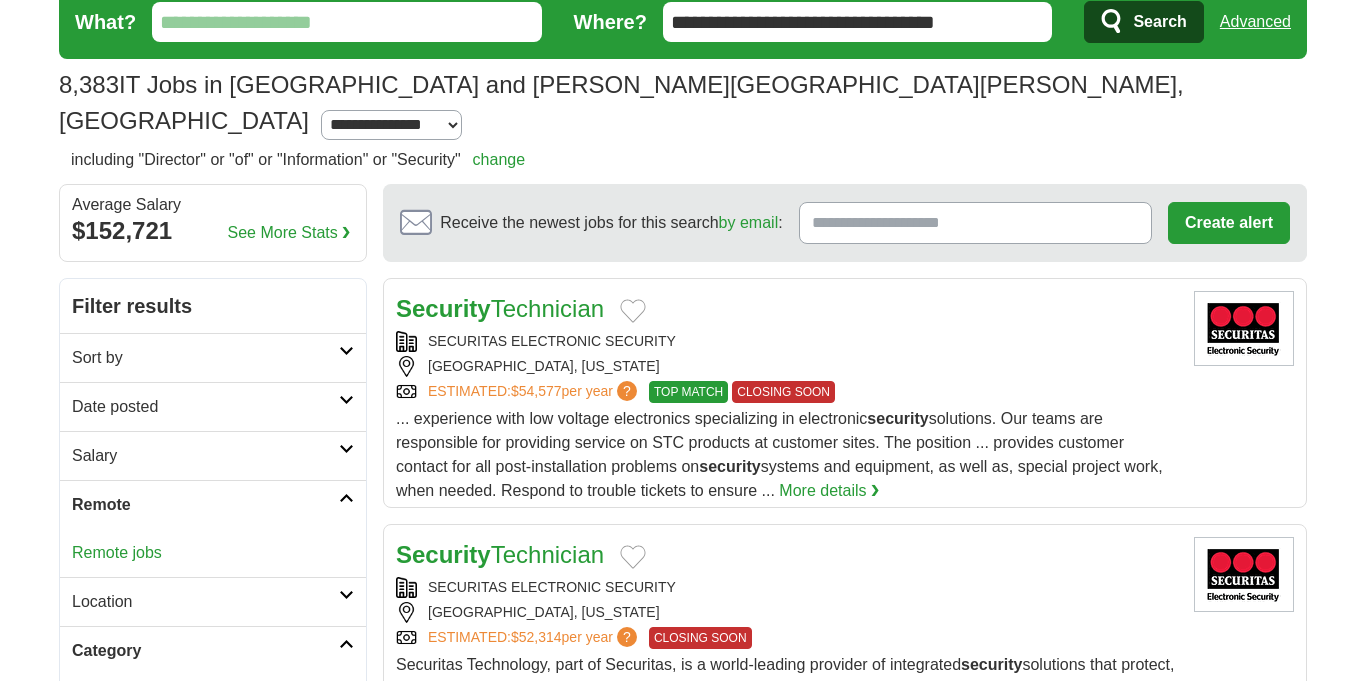 click on "Location" at bounding box center [205, 602] 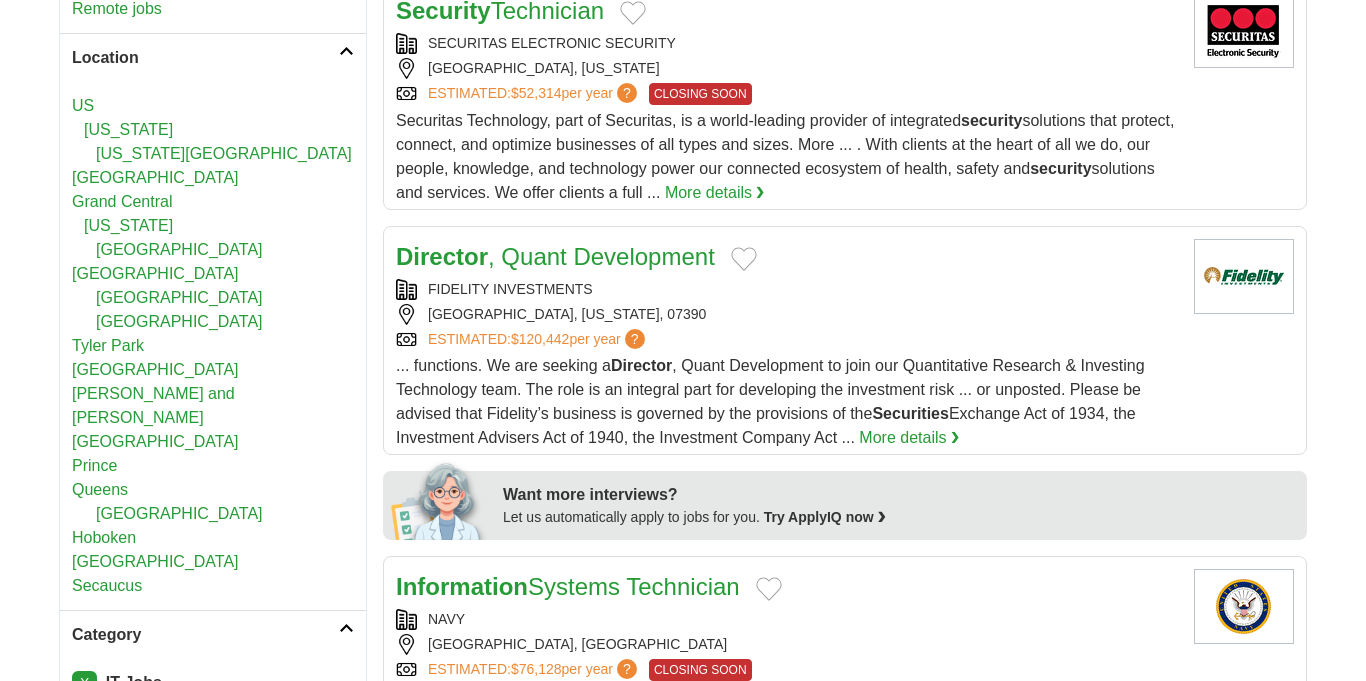 scroll, scrollTop: 613, scrollLeft: 0, axis: vertical 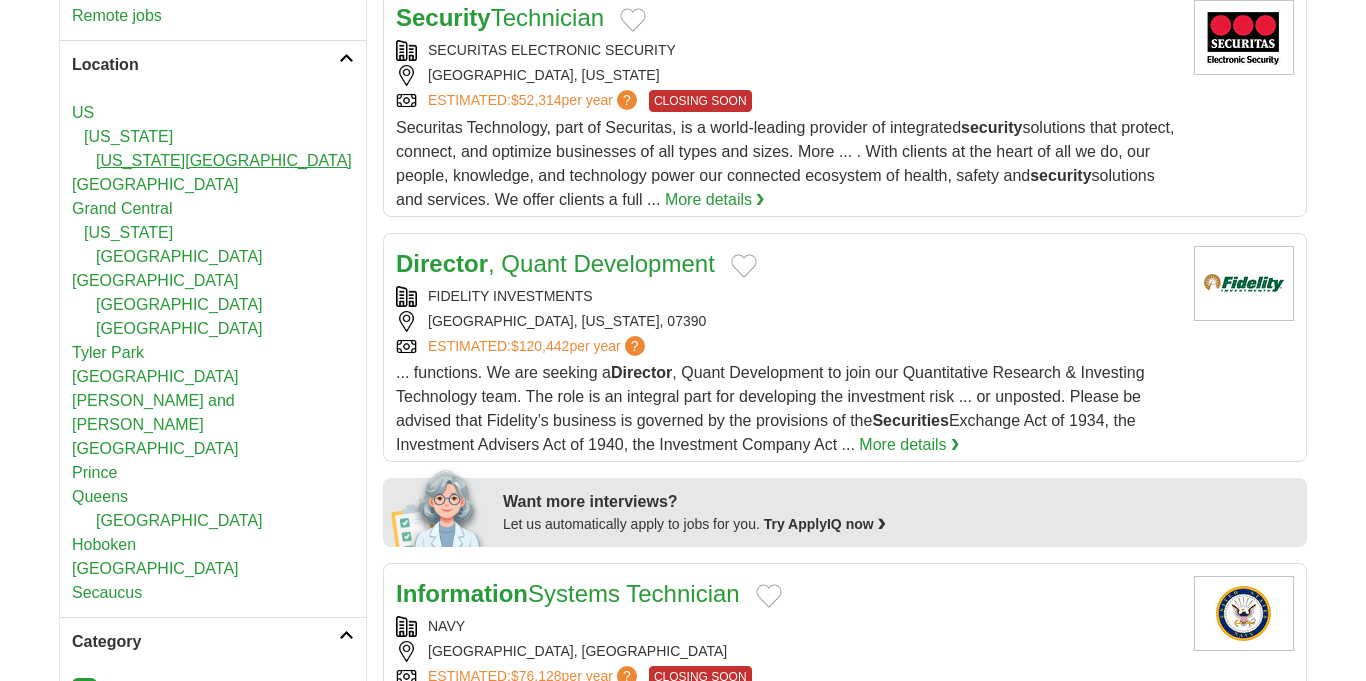 click on "[US_STATE][GEOGRAPHIC_DATA]" at bounding box center [224, 160] 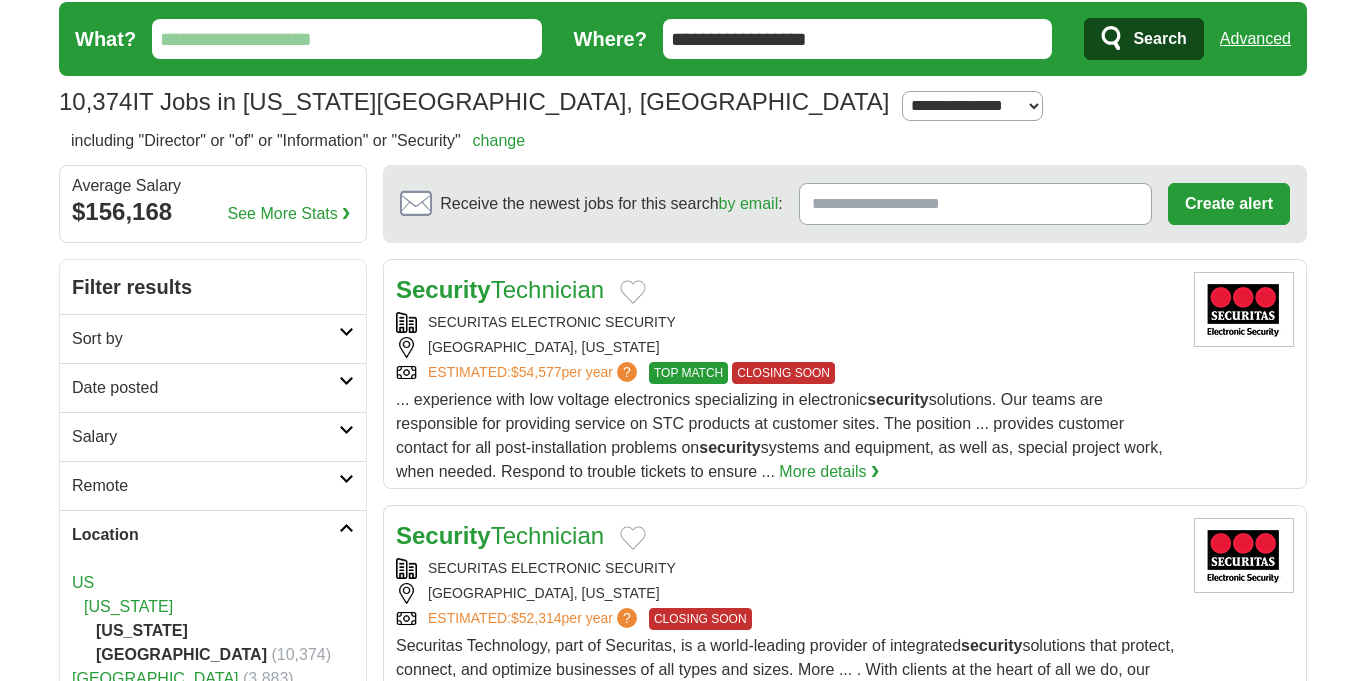 scroll, scrollTop: 68, scrollLeft: 0, axis: vertical 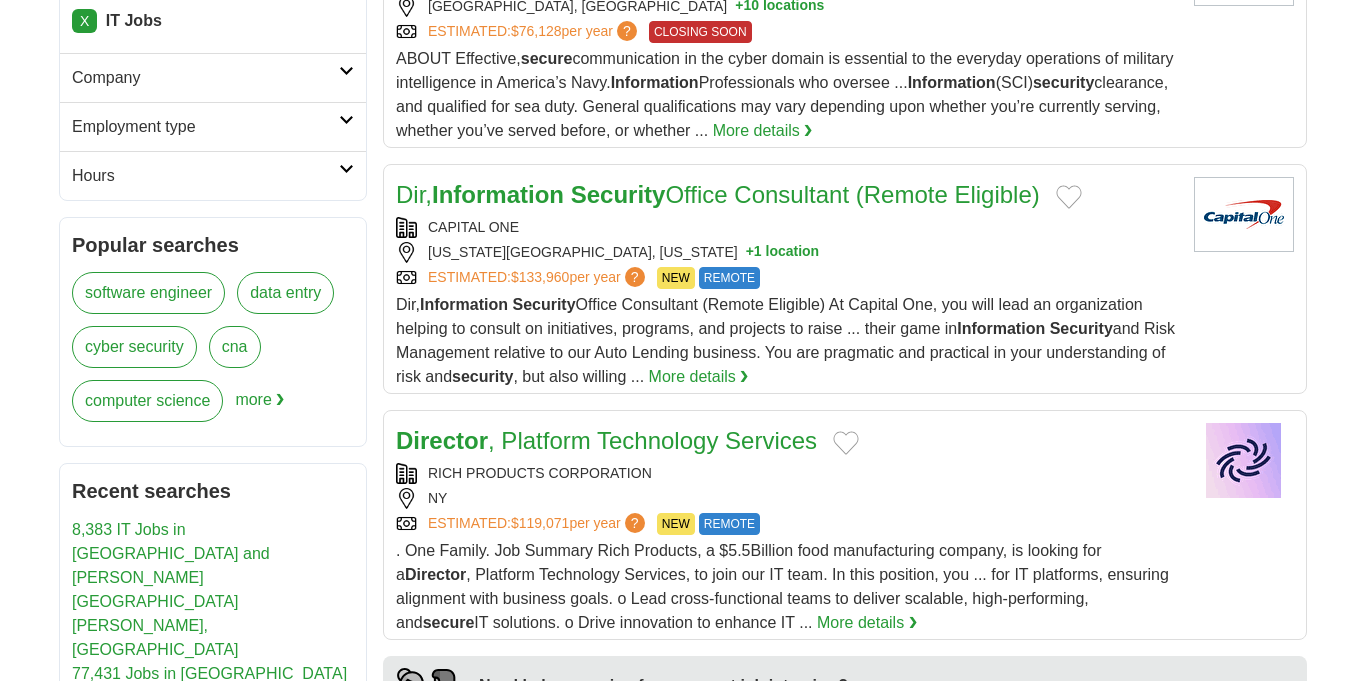 click on "Employment type" at bounding box center (205, 127) 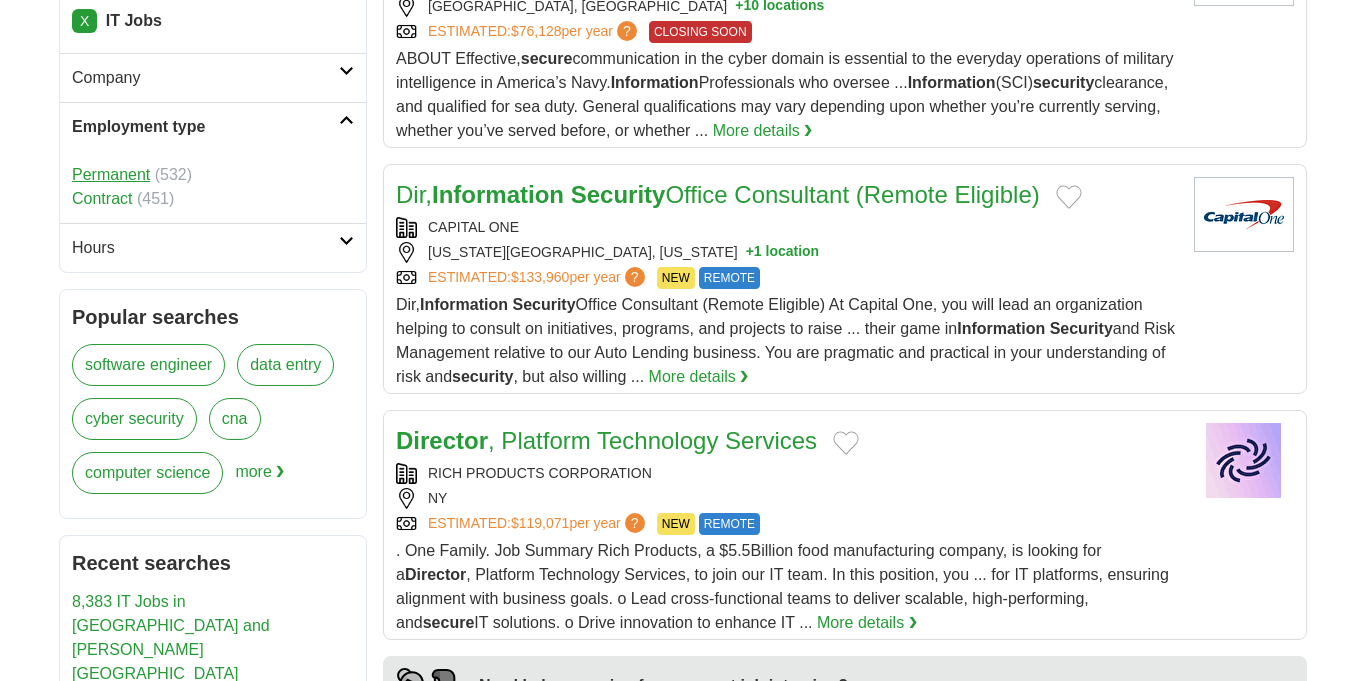 click on "Permanent" at bounding box center [111, 174] 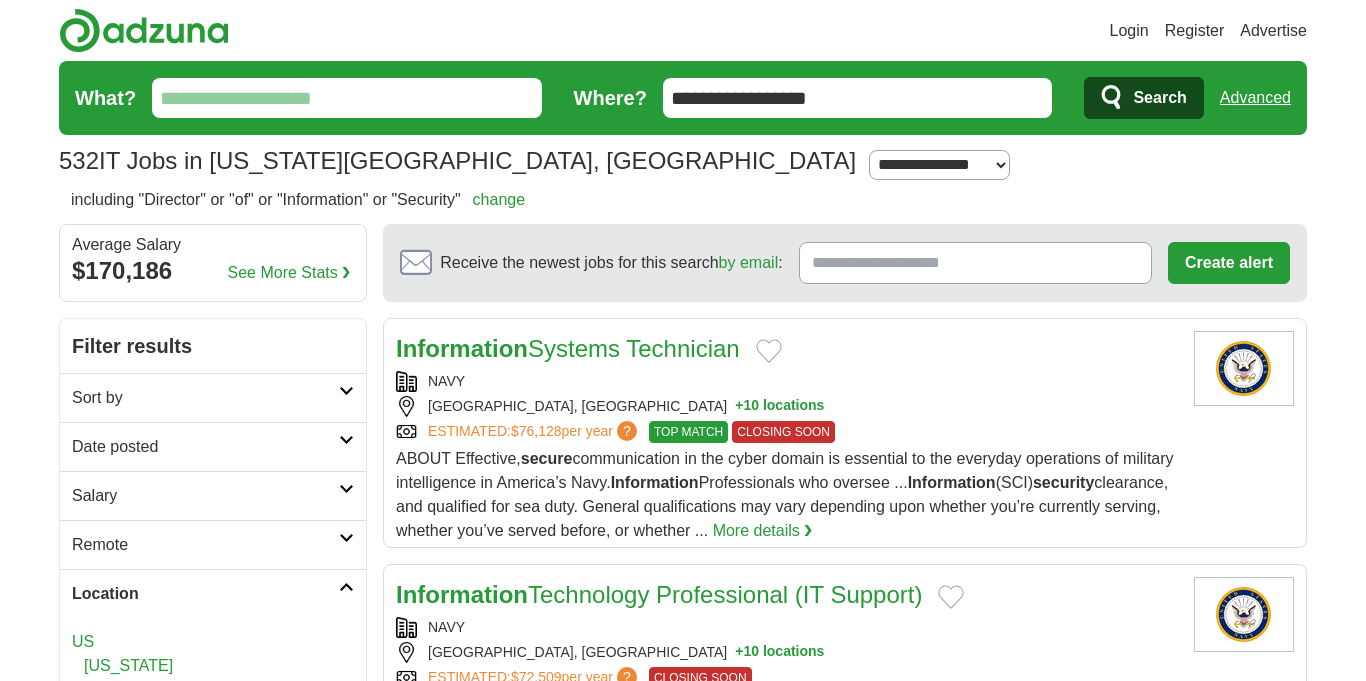 scroll, scrollTop: 0, scrollLeft: 0, axis: both 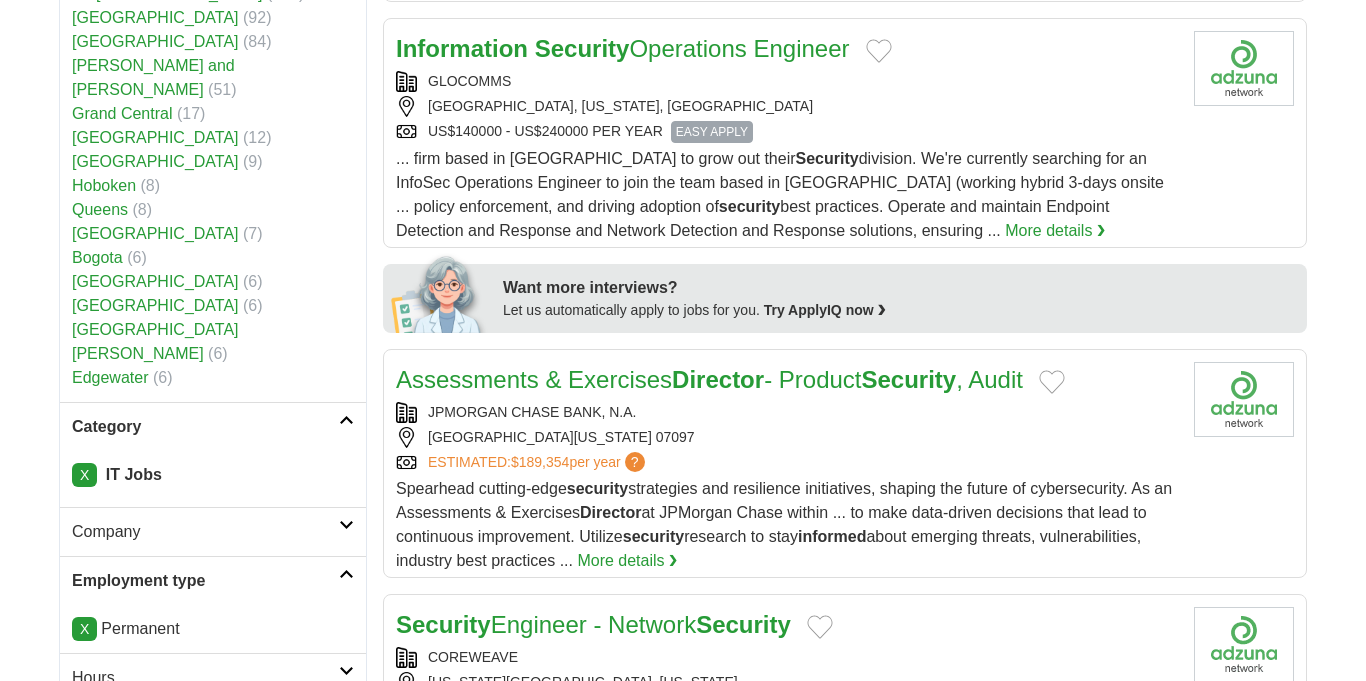click at bounding box center [346, 525] 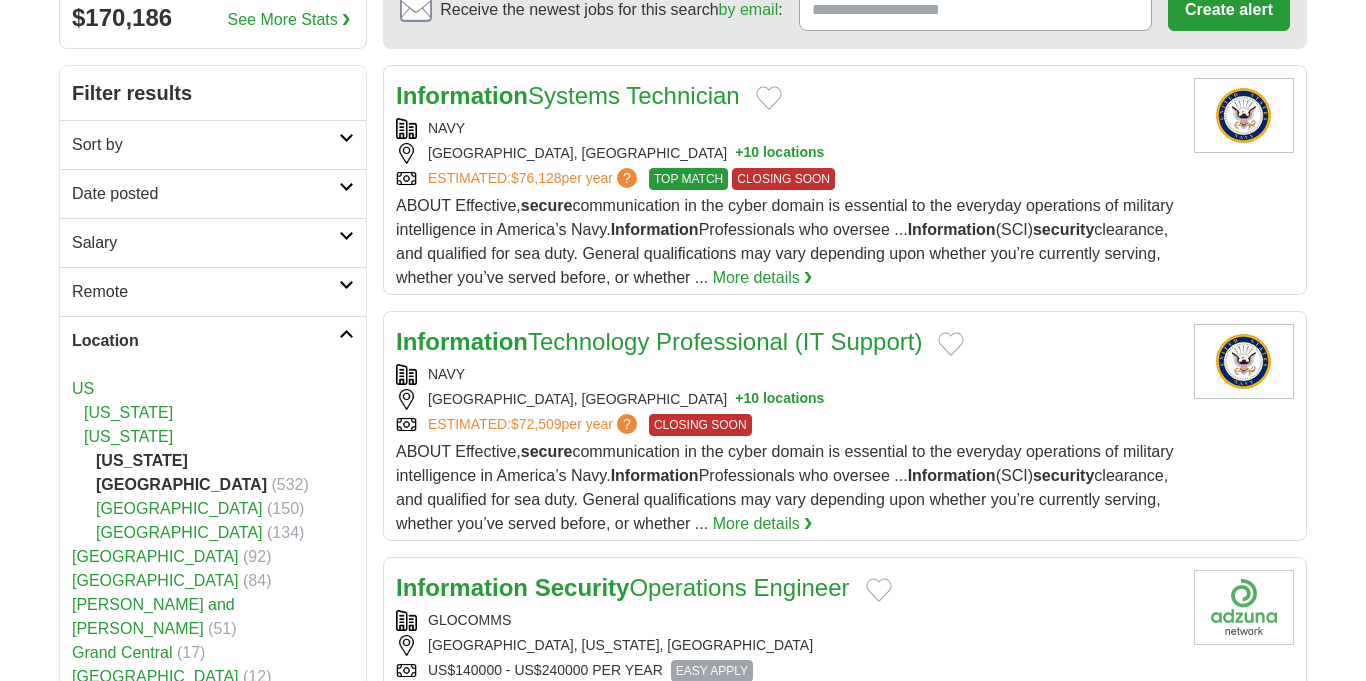 scroll, scrollTop: 246, scrollLeft: 0, axis: vertical 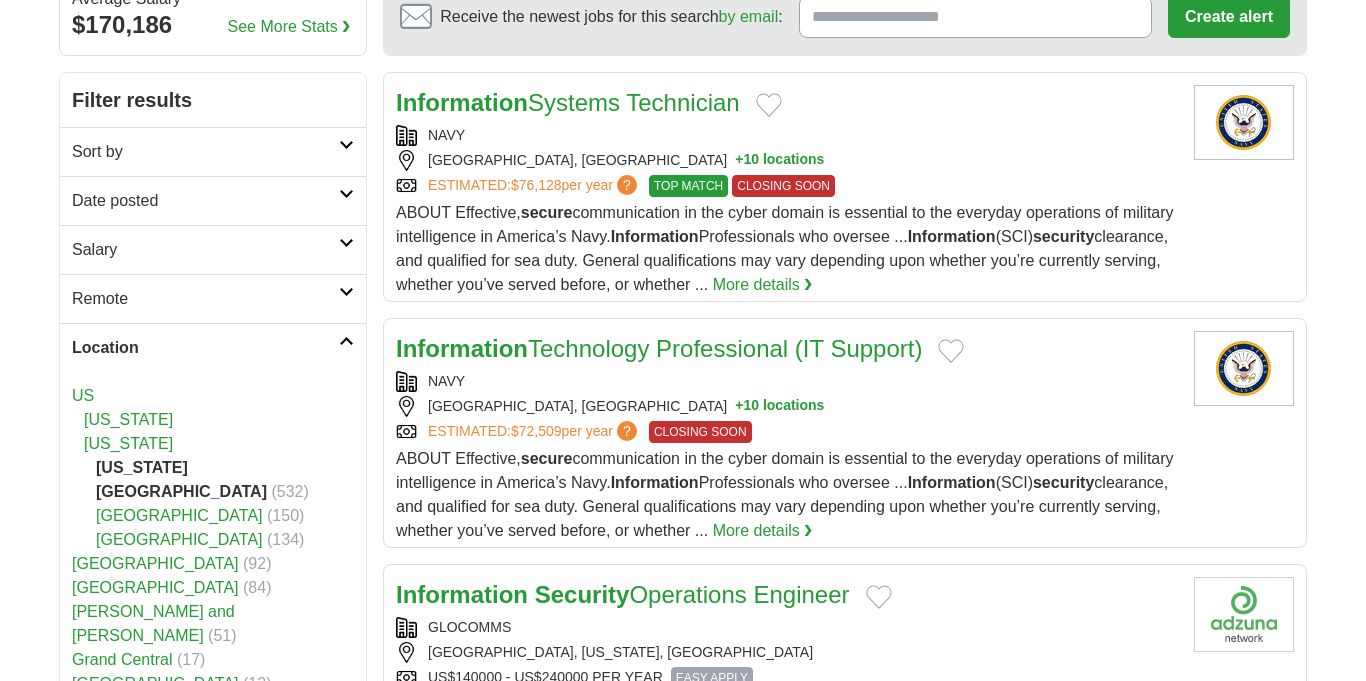 click at bounding box center (346, 243) 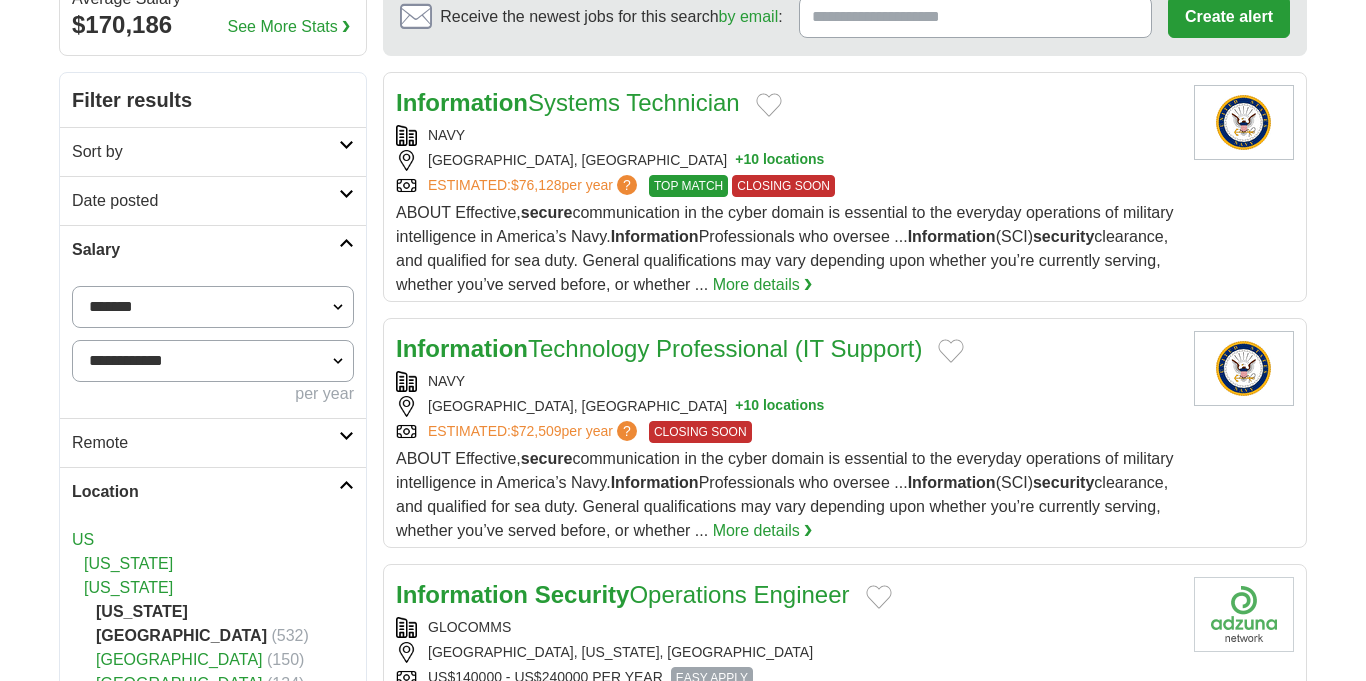 click on "**********" at bounding box center [213, 307] 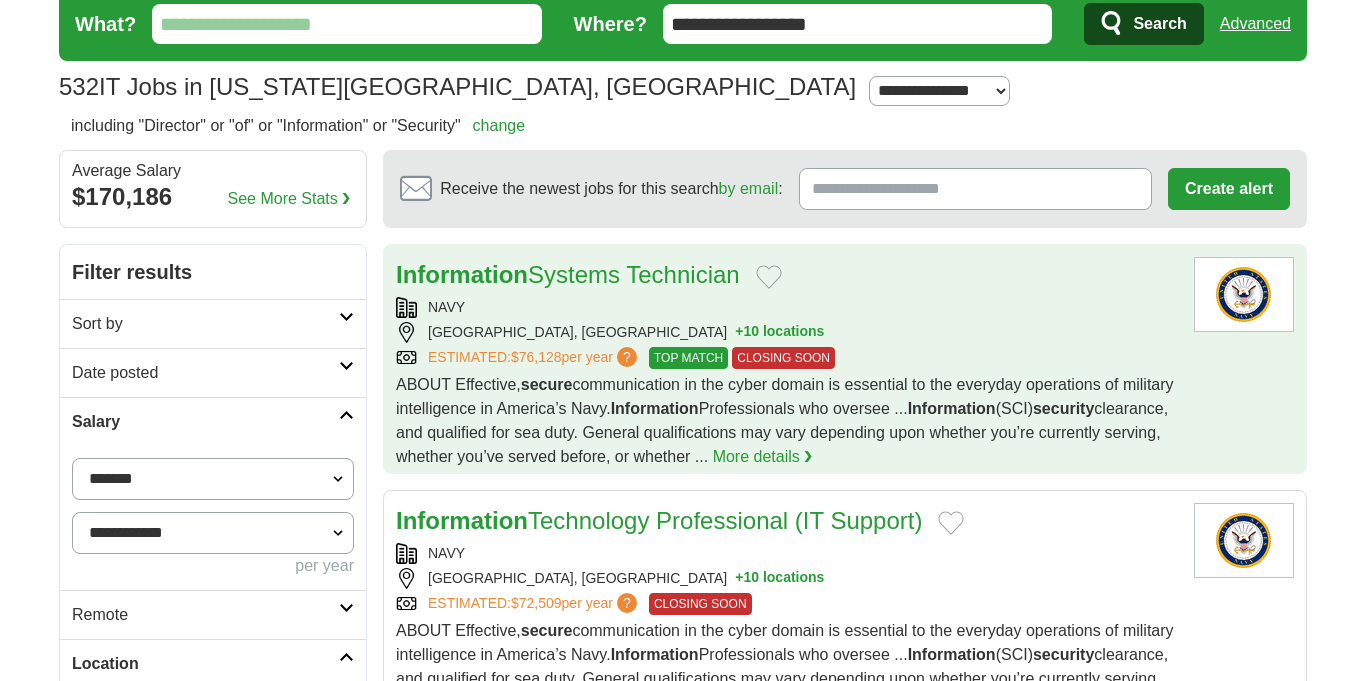 scroll, scrollTop: 0, scrollLeft: 0, axis: both 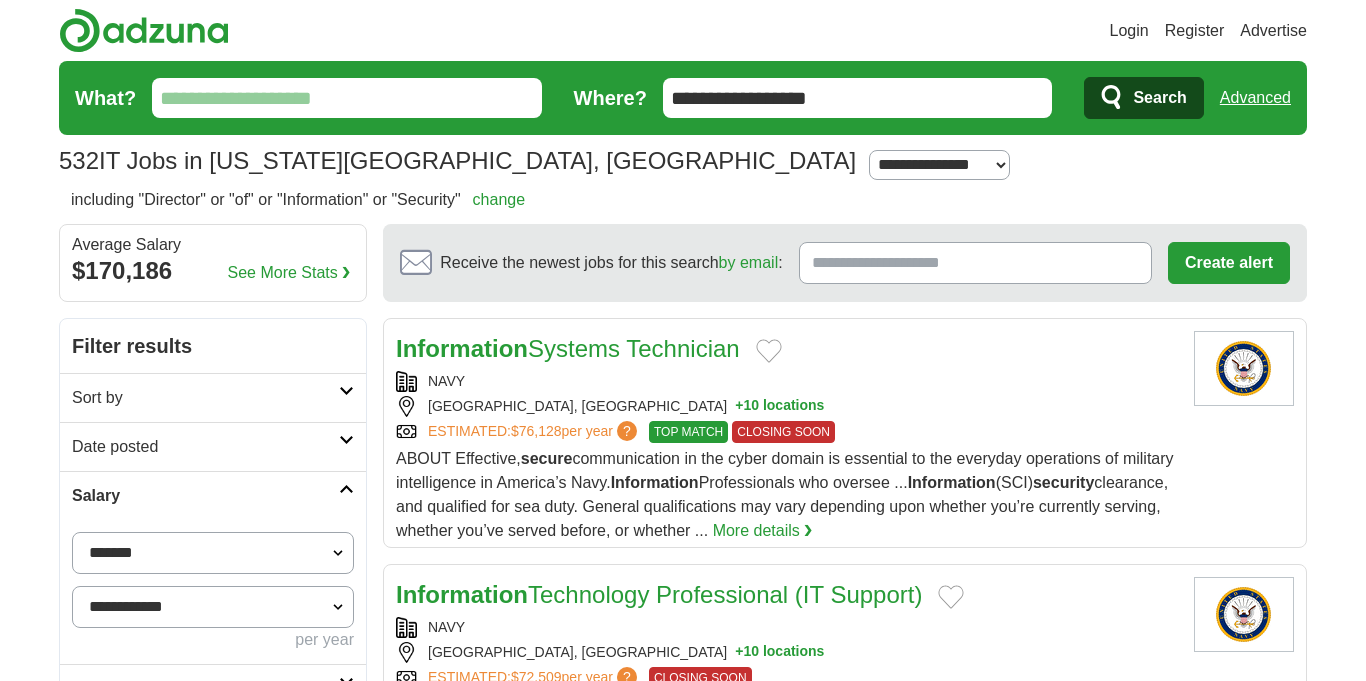 click on "Receive the newest jobs for this search  by email :" at bounding box center (975, 263) 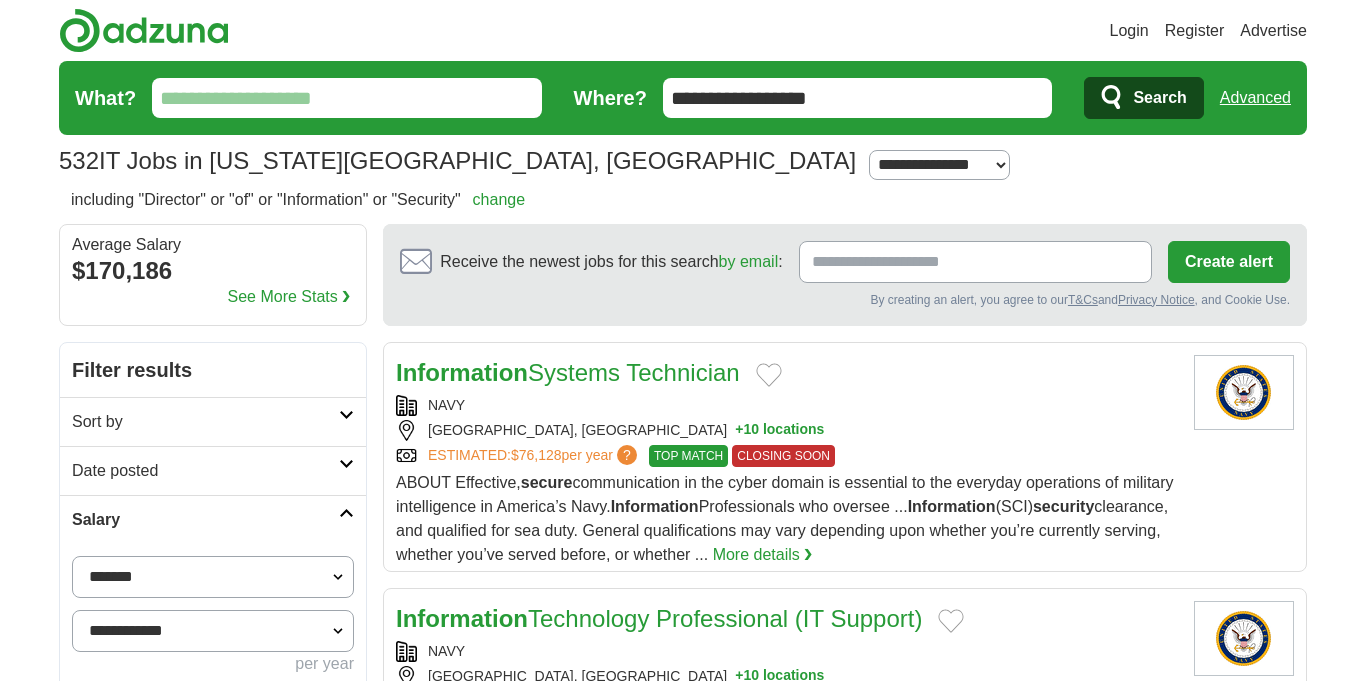click on "Receive the newest jobs for this search  by email :" at bounding box center (975, 262) 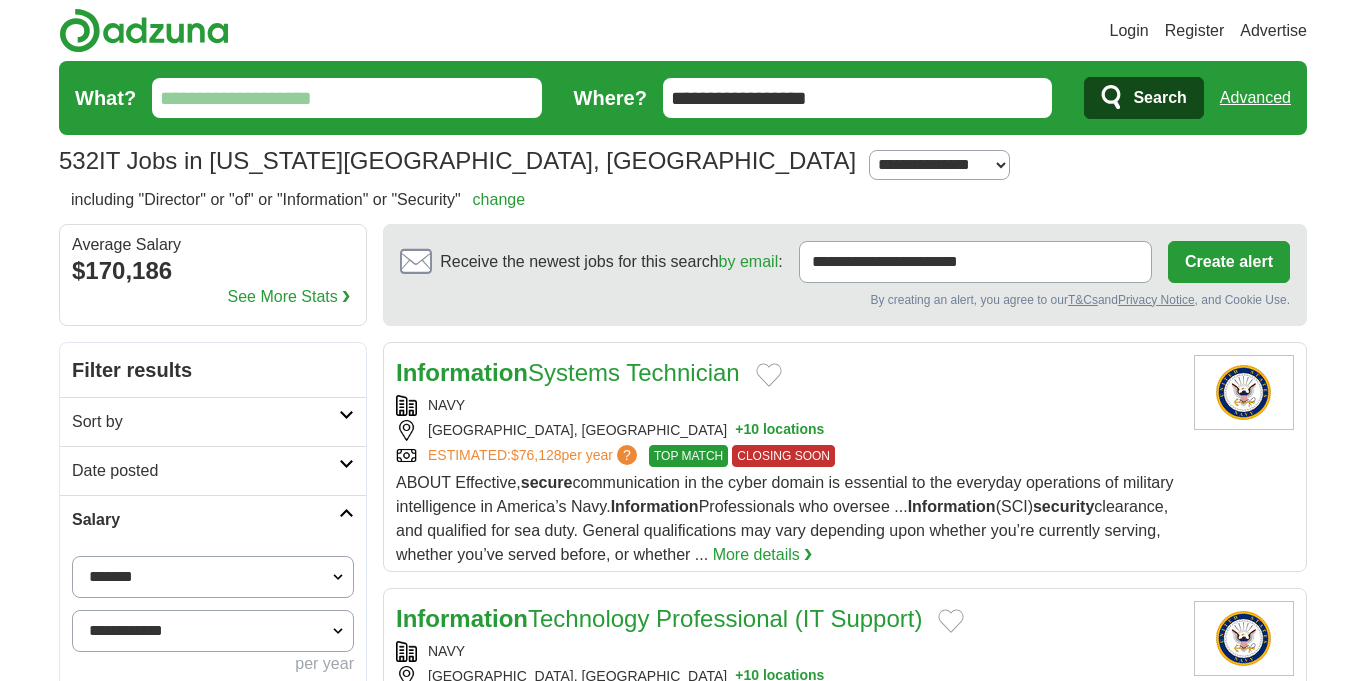 type on "**********" 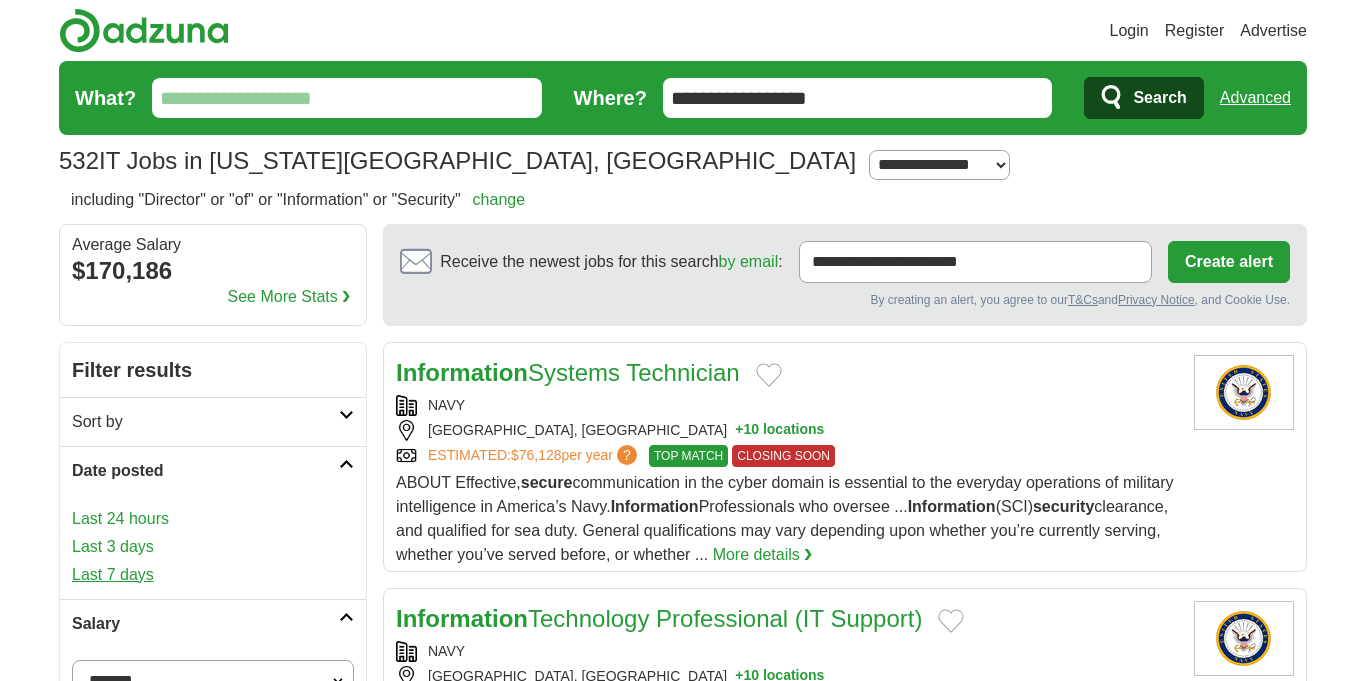 click on "Last 7 days" at bounding box center (213, 575) 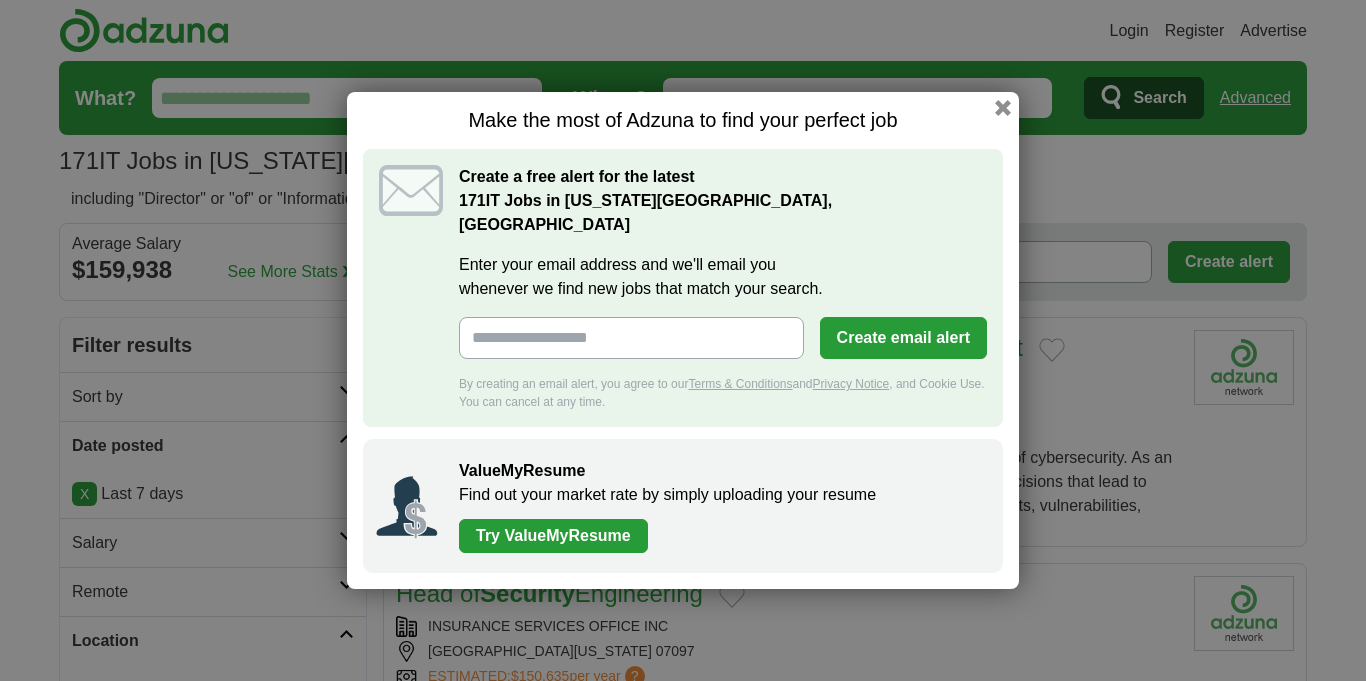 scroll, scrollTop: 0, scrollLeft: 0, axis: both 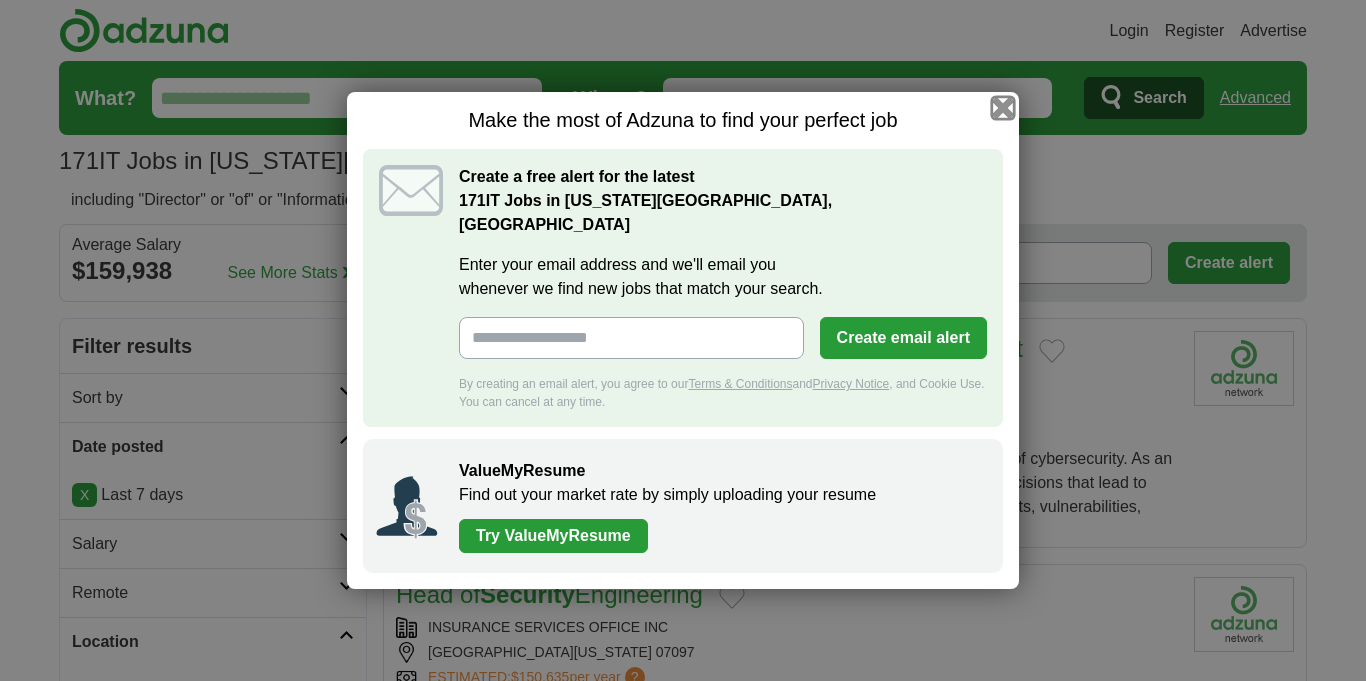 click at bounding box center (1003, 108) 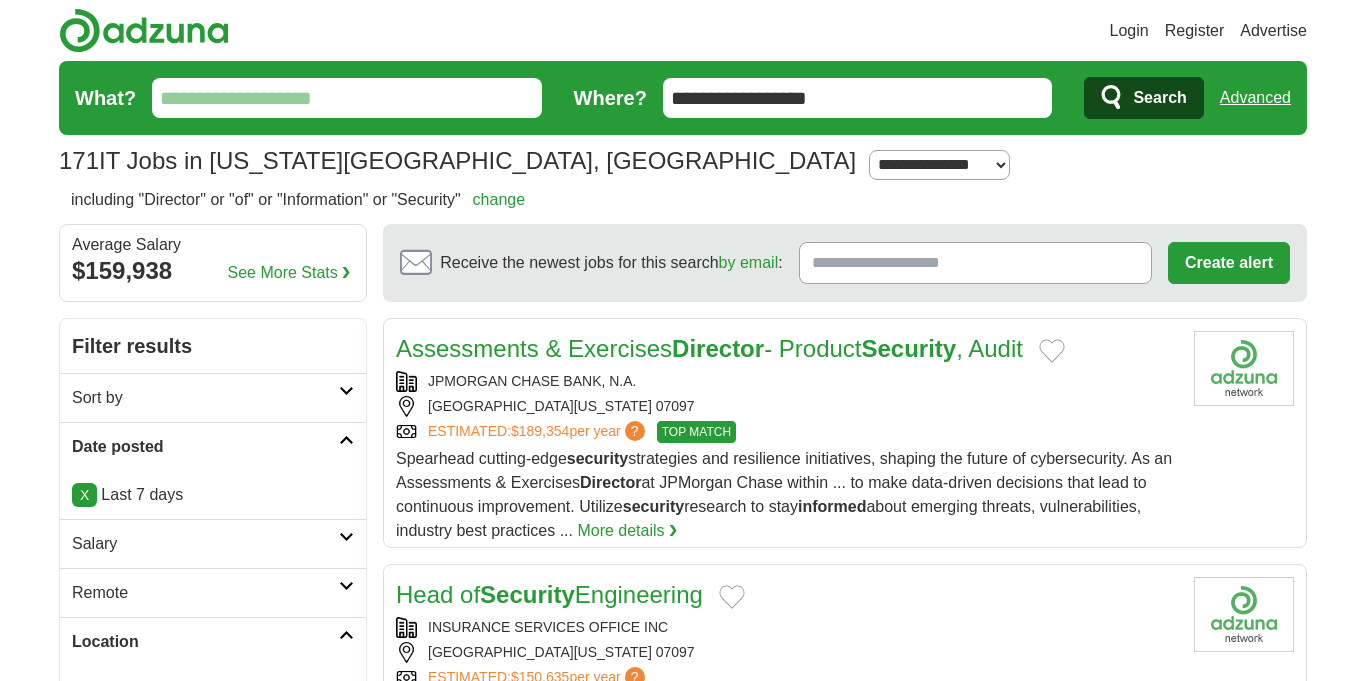 click on "Sort by" at bounding box center (205, 398) 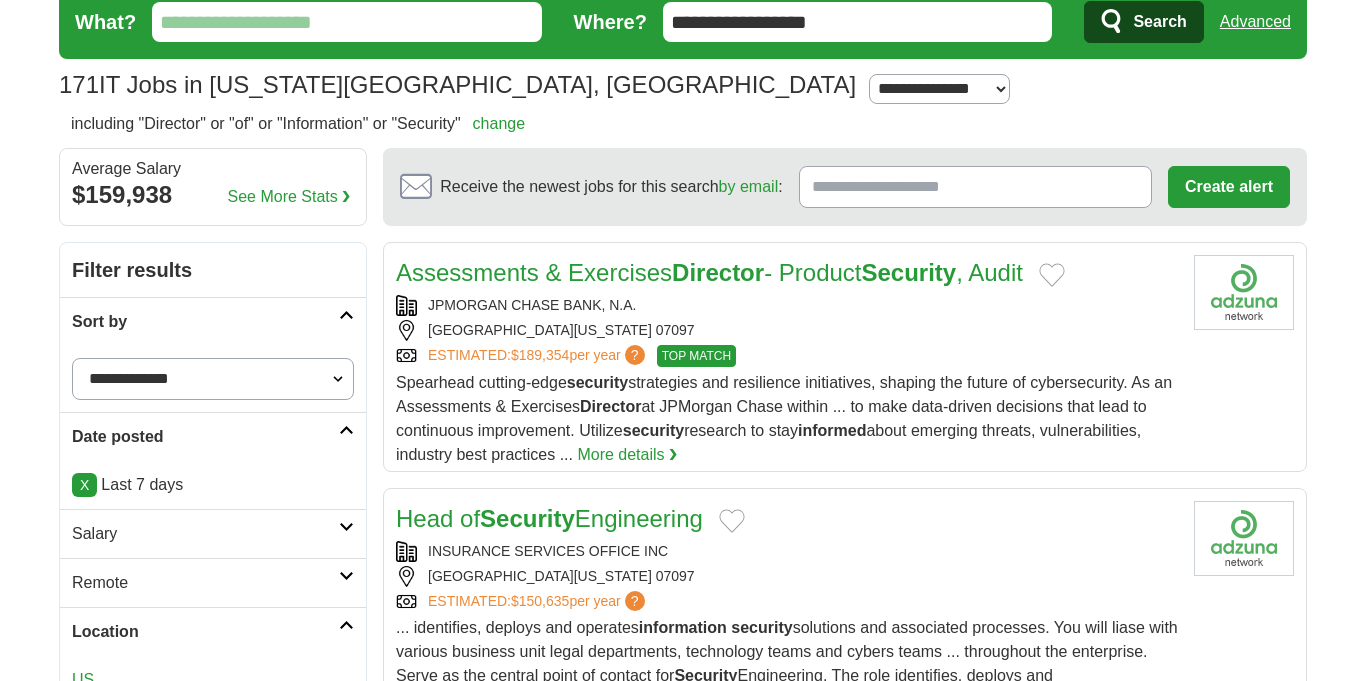 scroll, scrollTop: 79, scrollLeft: 0, axis: vertical 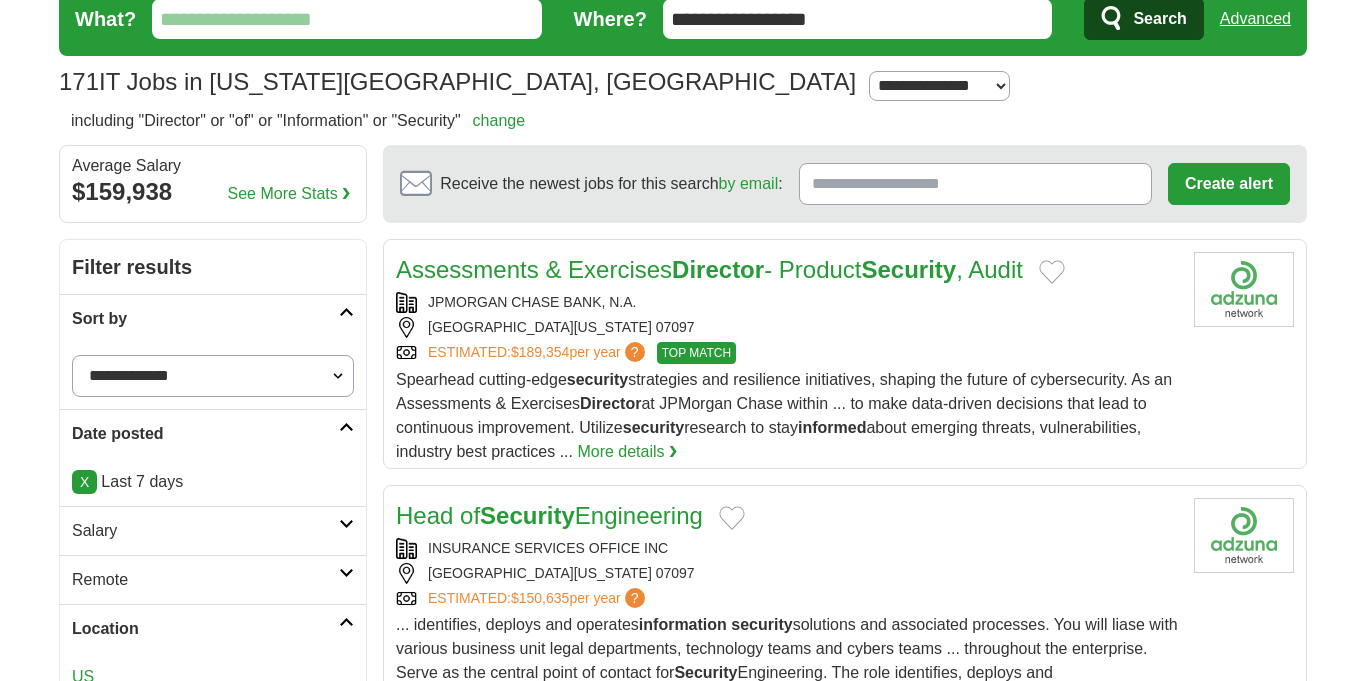 click on "Salary" at bounding box center (205, 531) 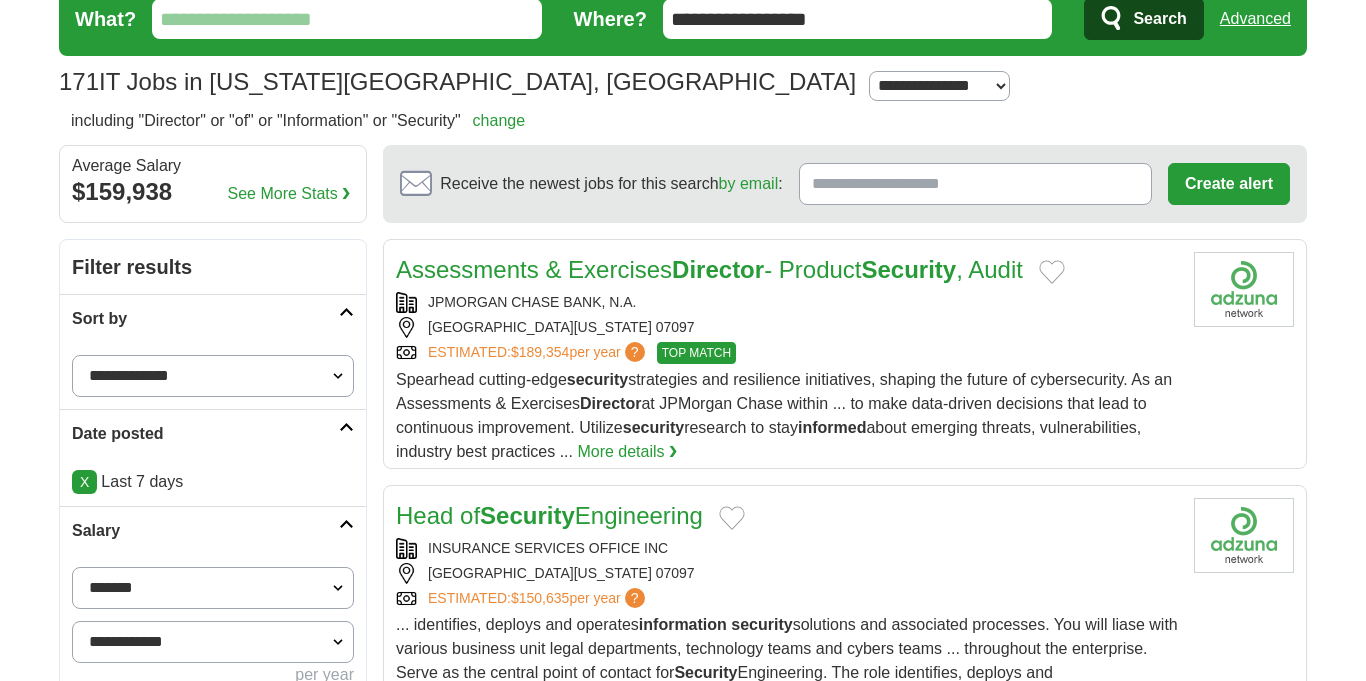click on "**********" at bounding box center (213, 588) 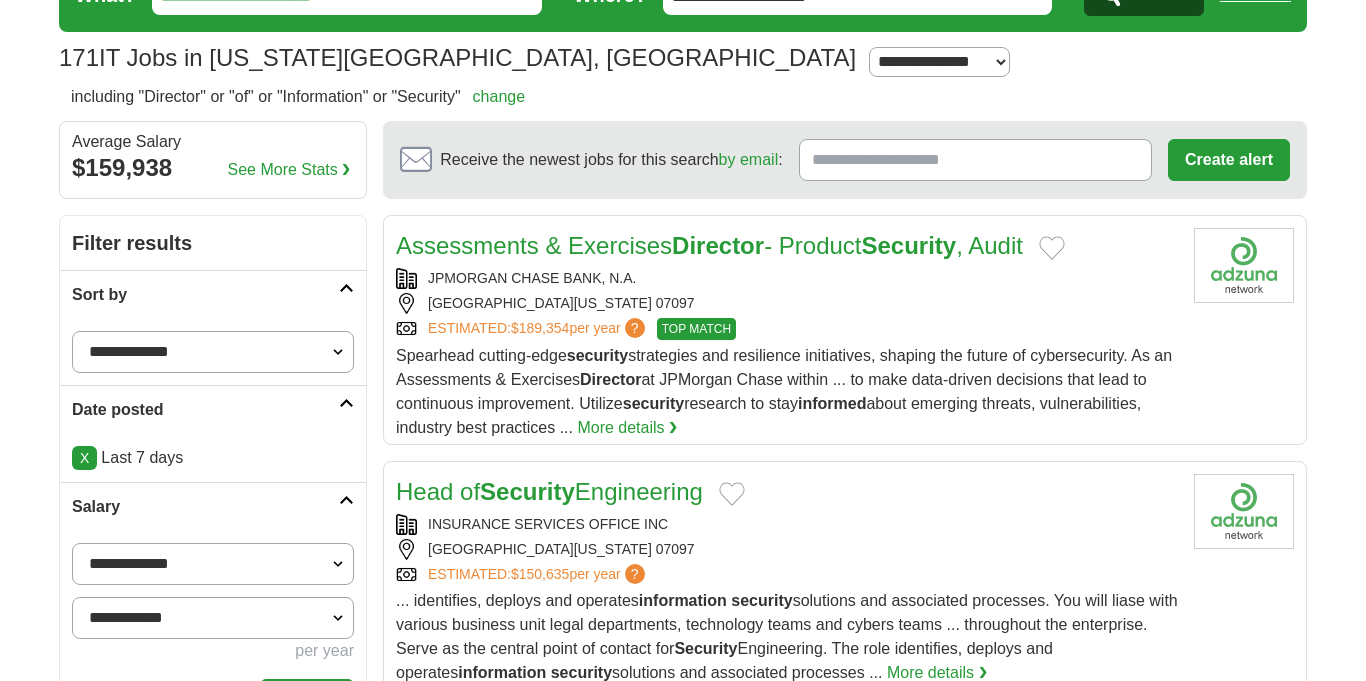scroll, scrollTop: 107, scrollLeft: 0, axis: vertical 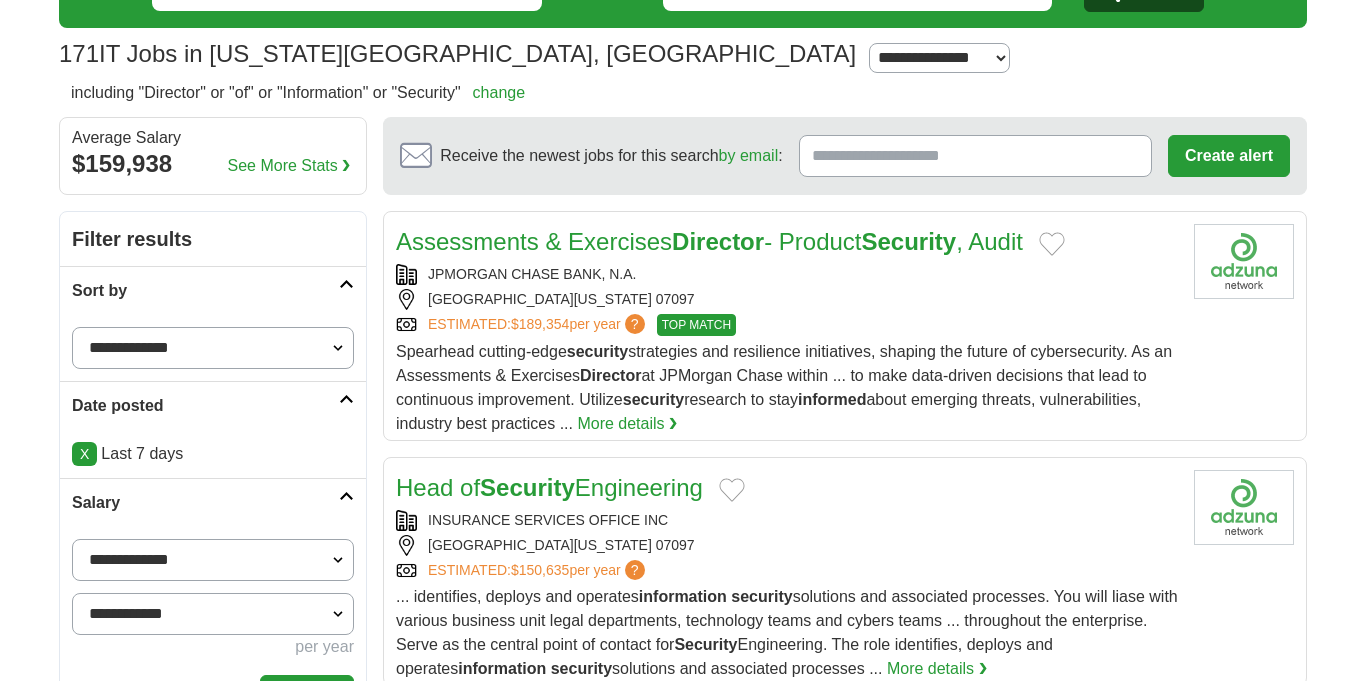 click on "**********" at bounding box center (213, 560) 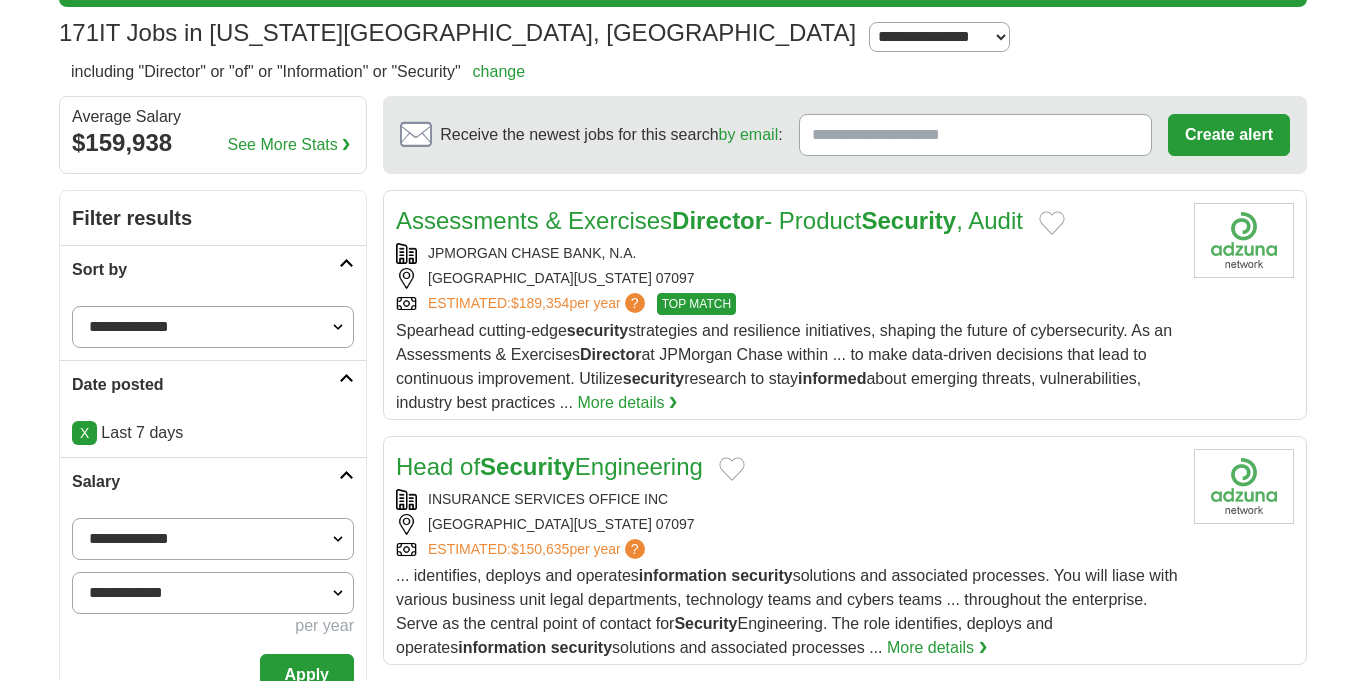 scroll, scrollTop: 132, scrollLeft: 0, axis: vertical 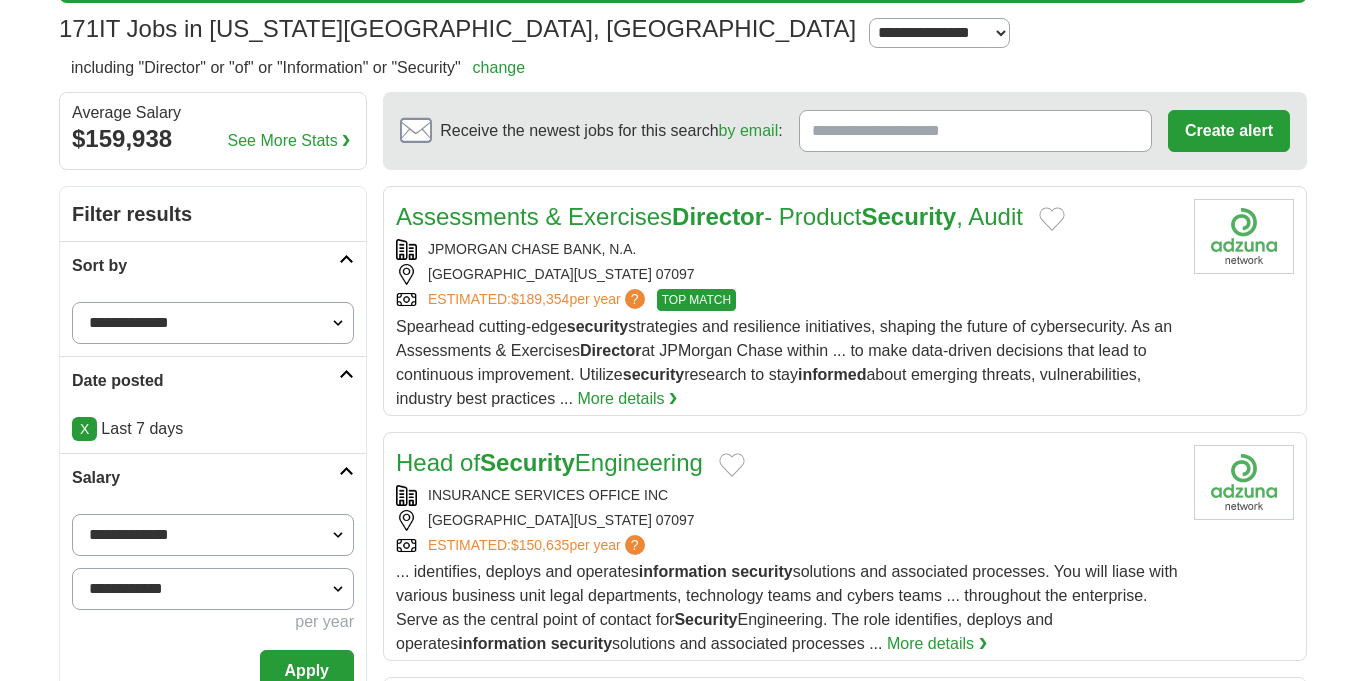 click on "**********" at bounding box center [213, 589] 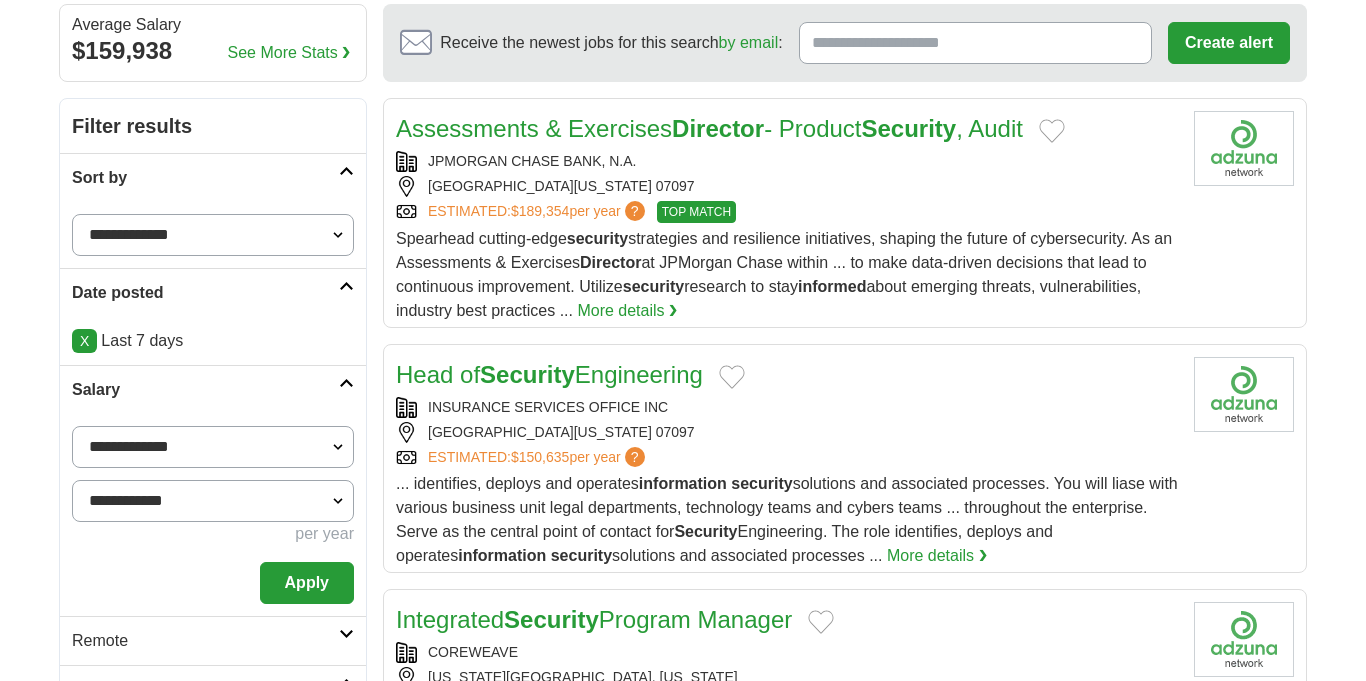 scroll, scrollTop: 221, scrollLeft: 0, axis: vertical 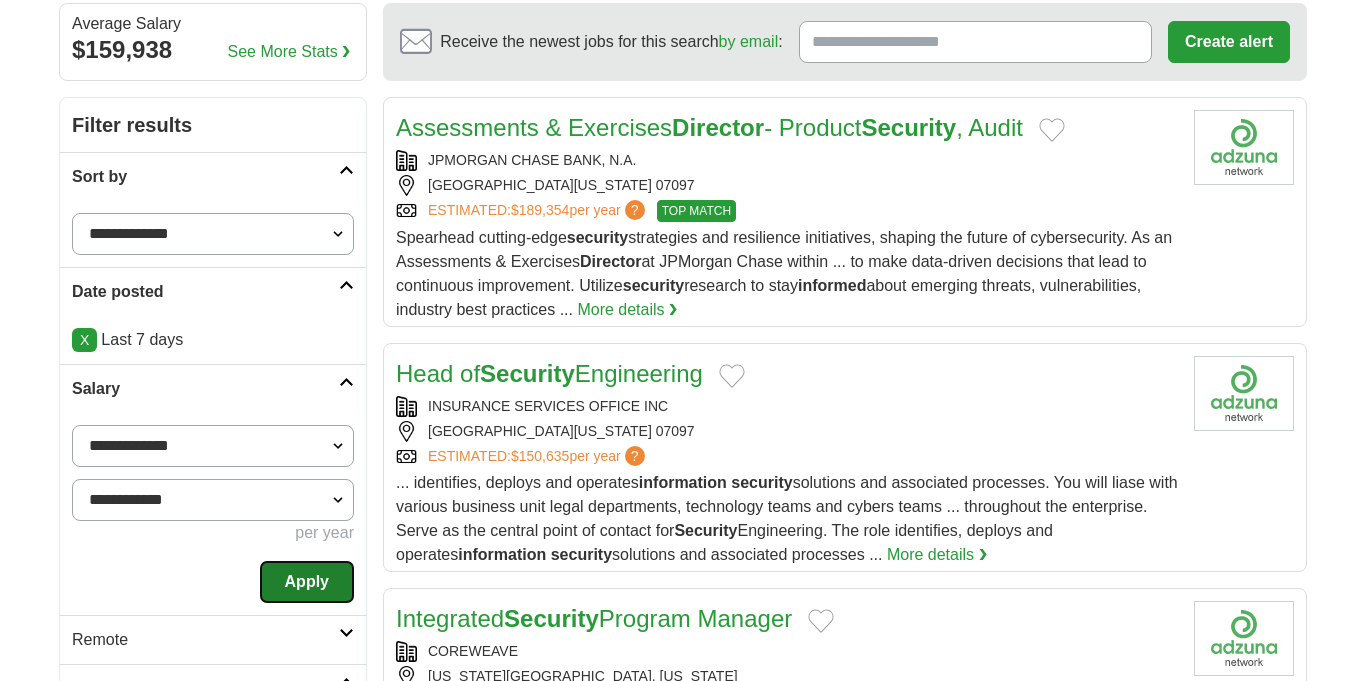 click on "Apply" at bounding box center [307, 582] 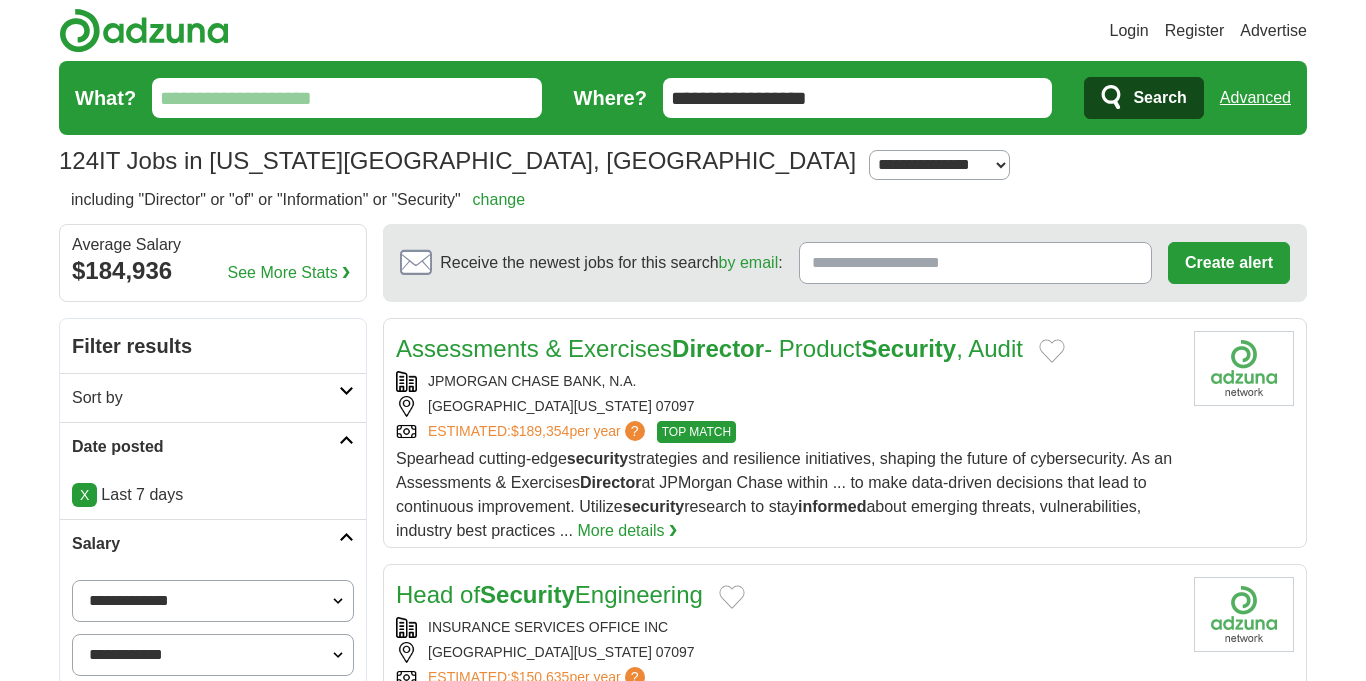 scroll, scrollTop: 0, scrollLeft: 0, axis: both 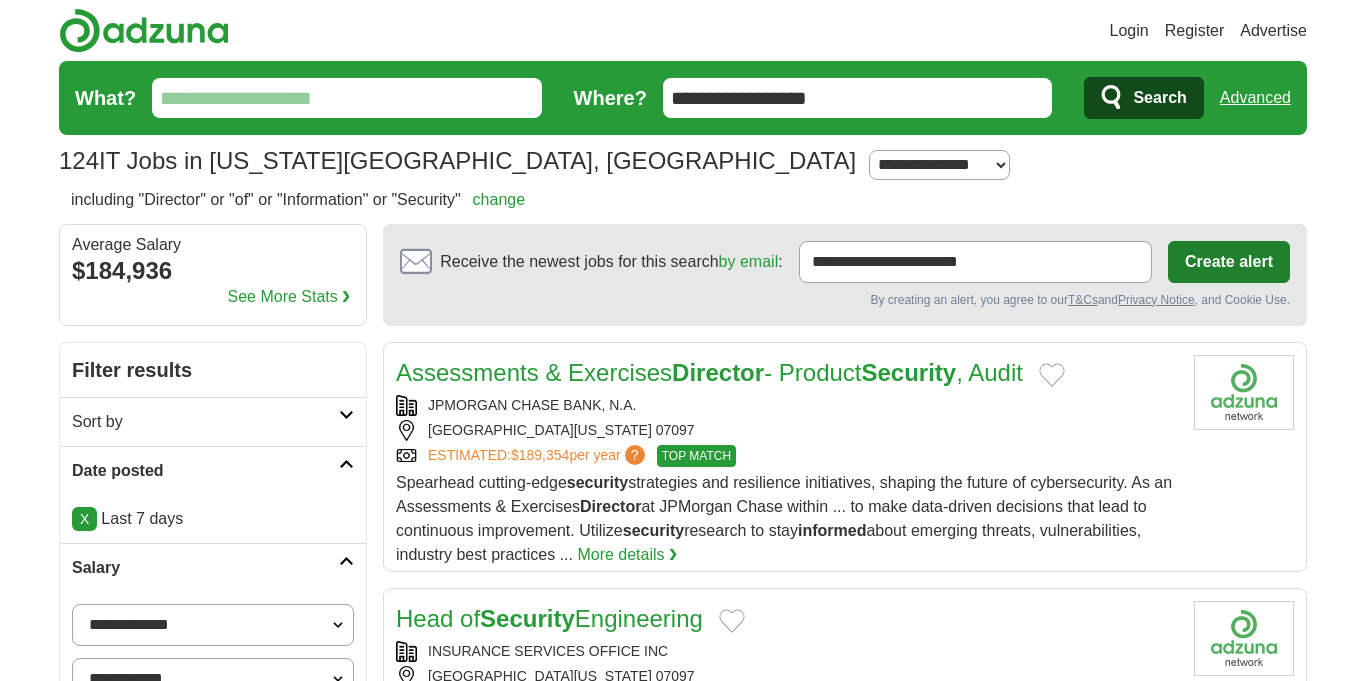 type on "**********" 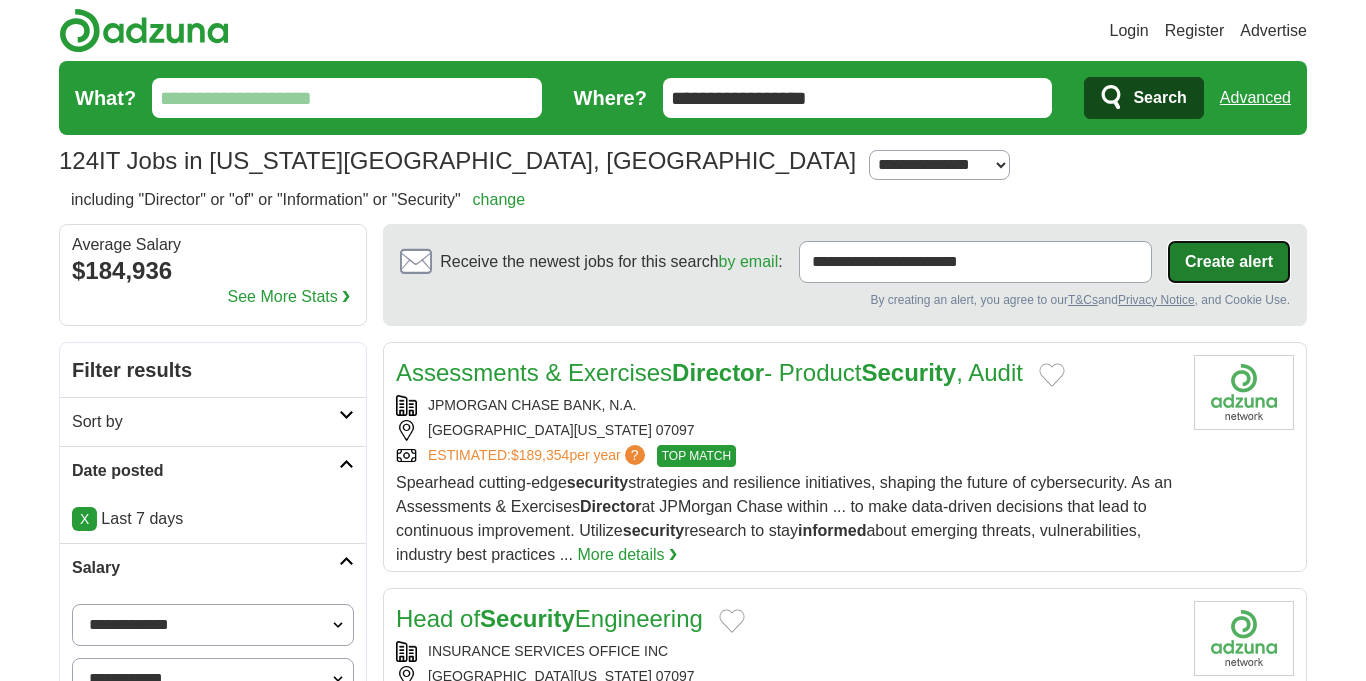 click on "Create alert" at bounding box center (1229, 262) 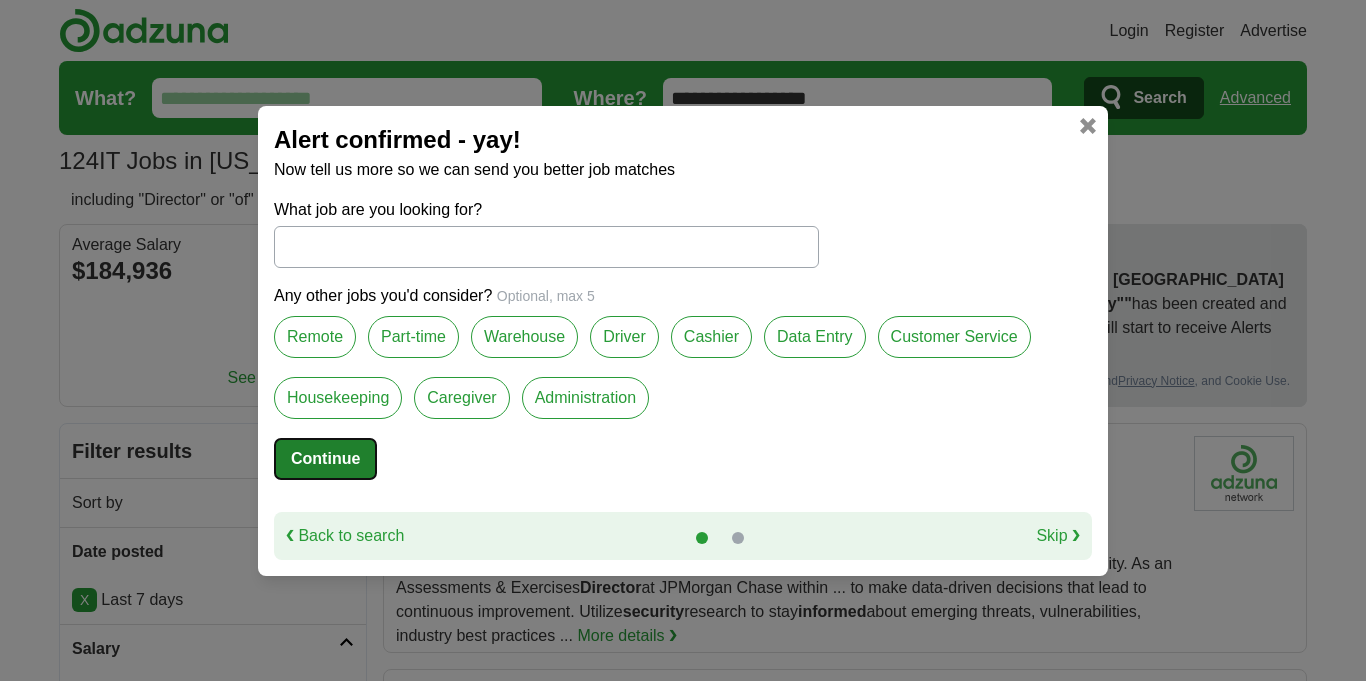 click on "Continue" at bounding box center (325, 459) 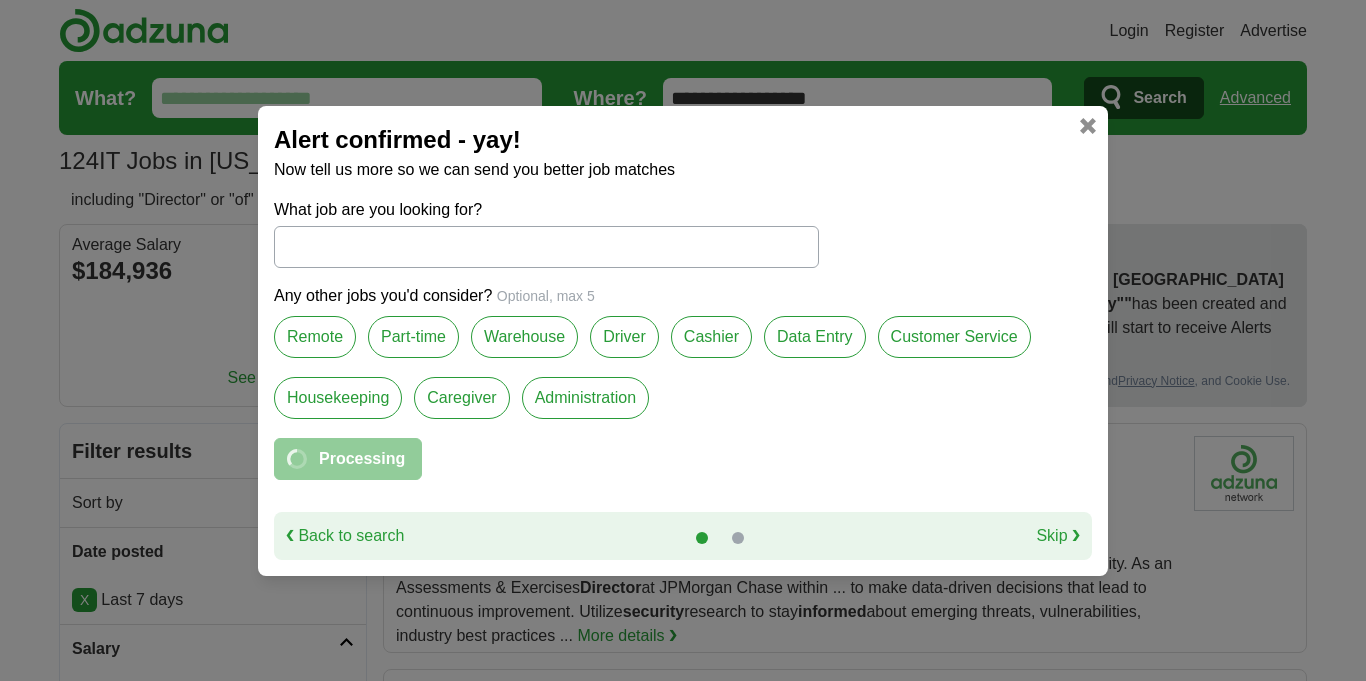 select on "*" 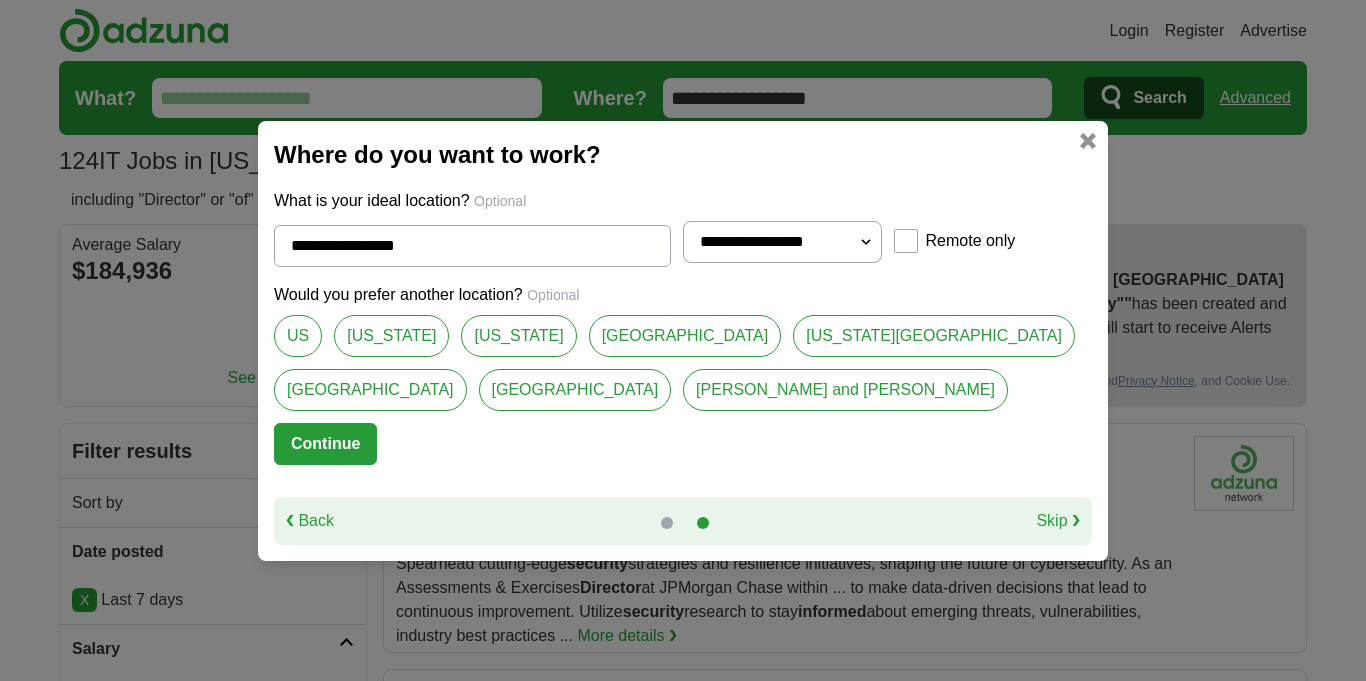 click on "Skip ❯" at bounding box center [1058, 521] 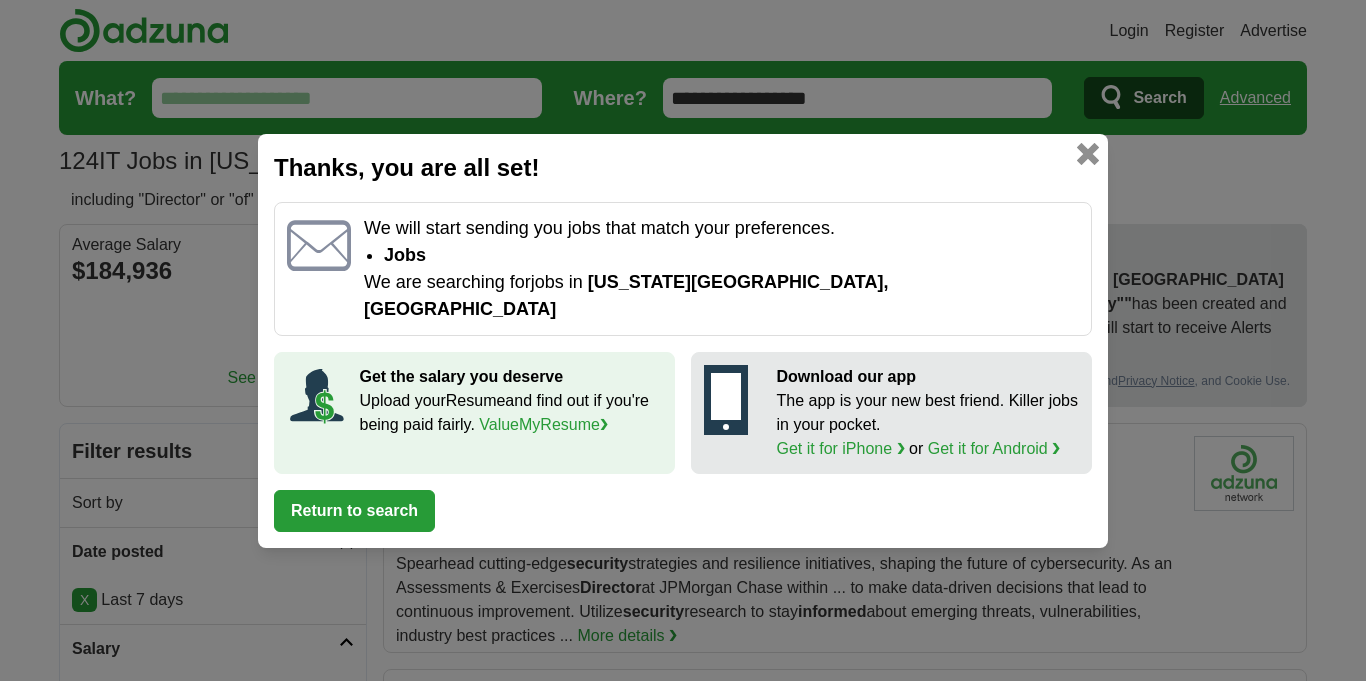 click at bounding box center [1088, 153] 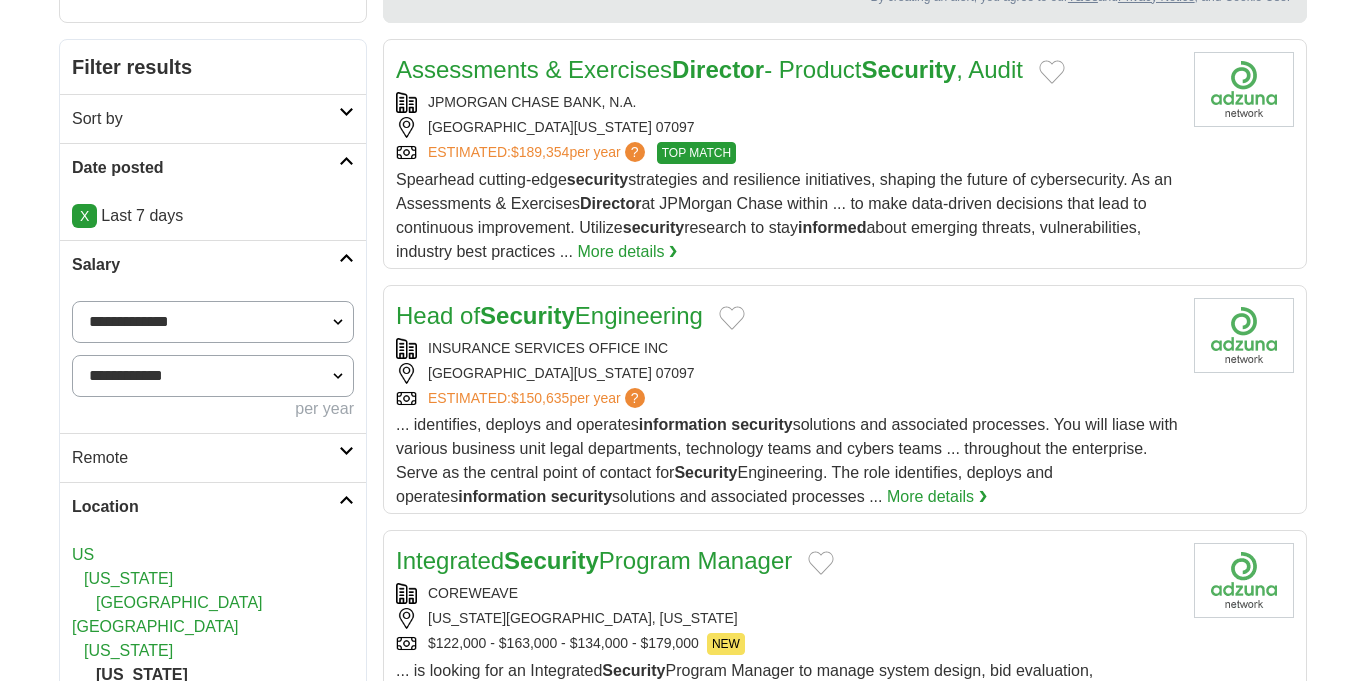 scroll, scrollTop: 0, scrollLeft: 0, axis: both 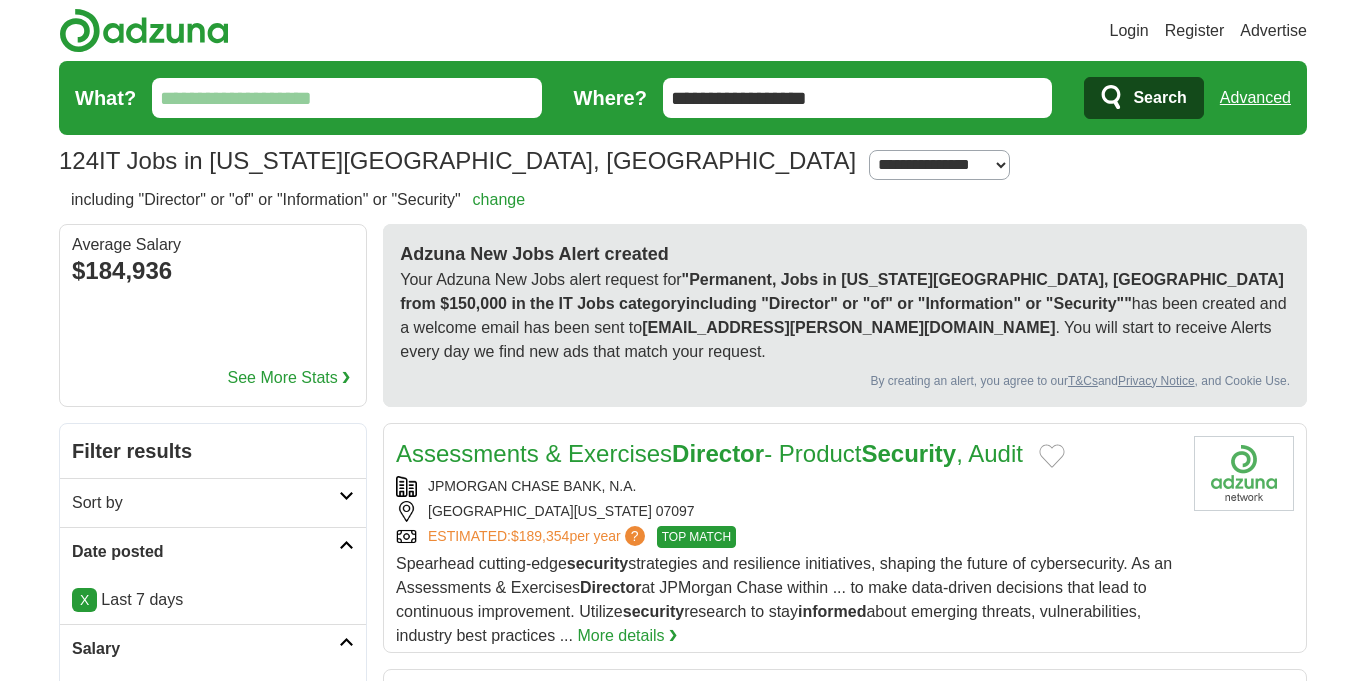 click on "**********" at bounding box center (939, 165) 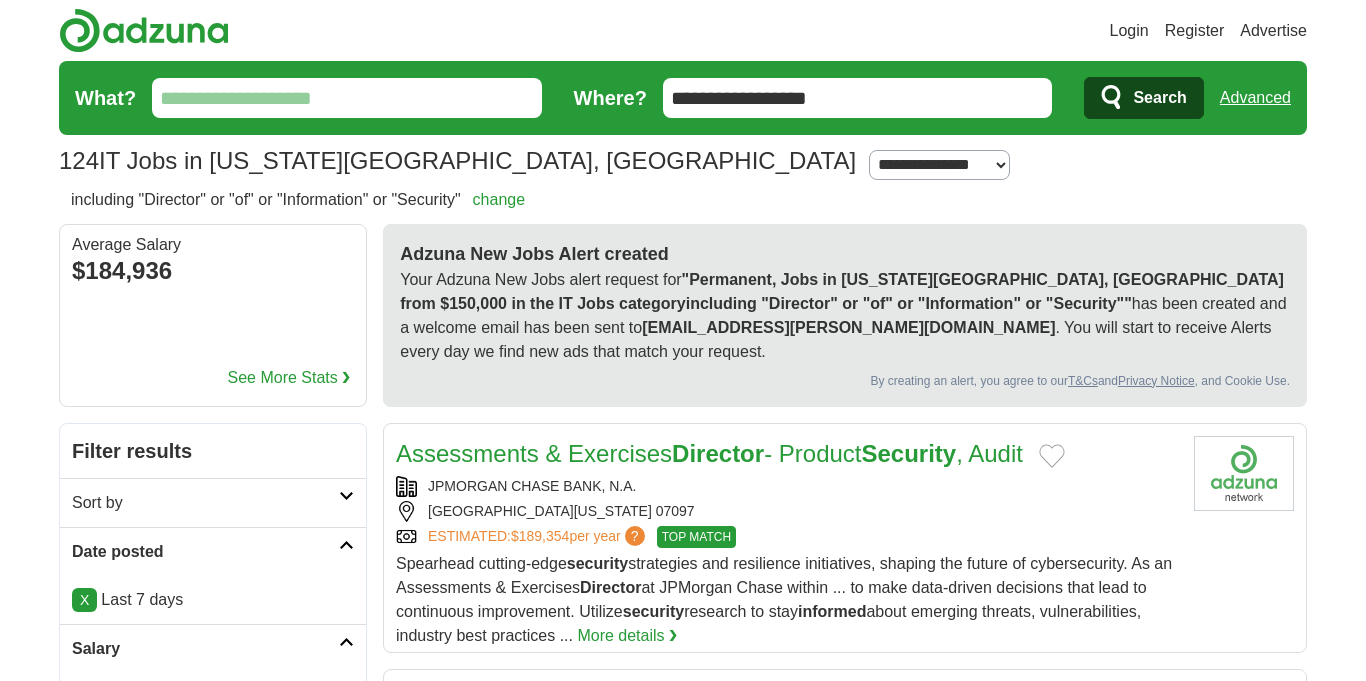 select on "*" 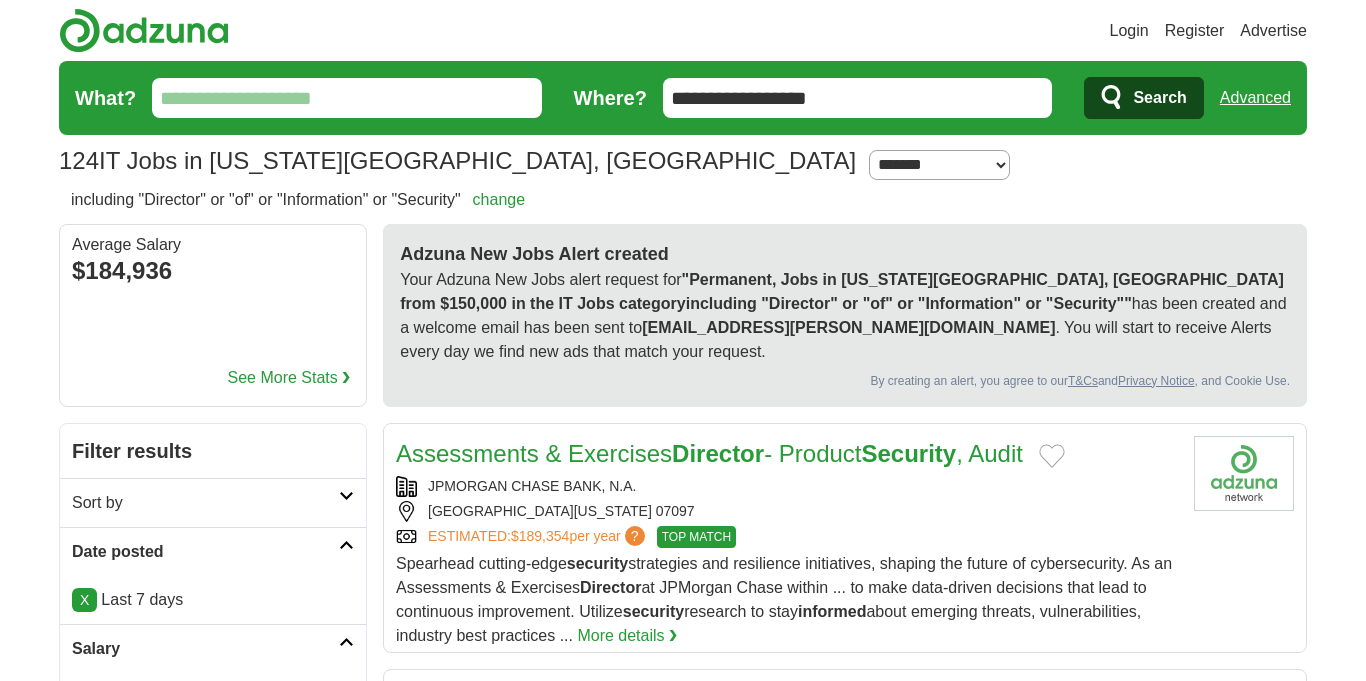 click on "**********" at bounding box center (939, 165) 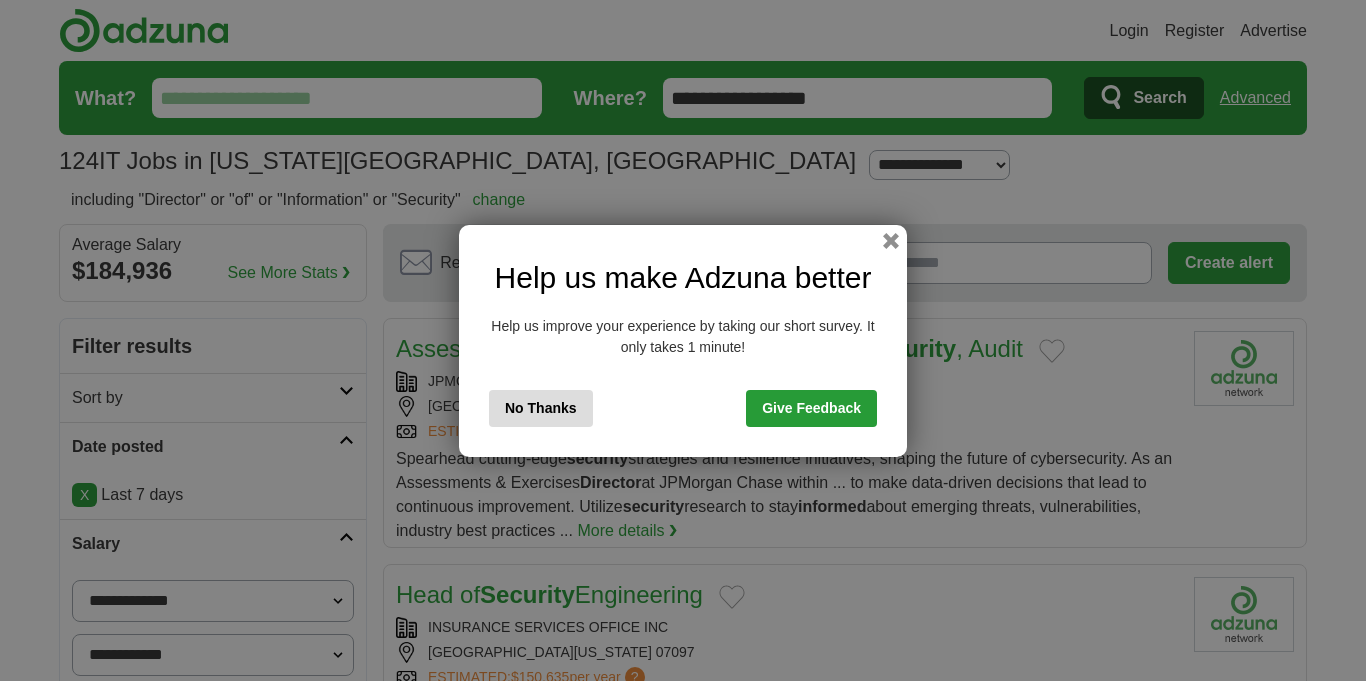 scroll, scrollTop: 0, scrollLeft: 0, axis: both 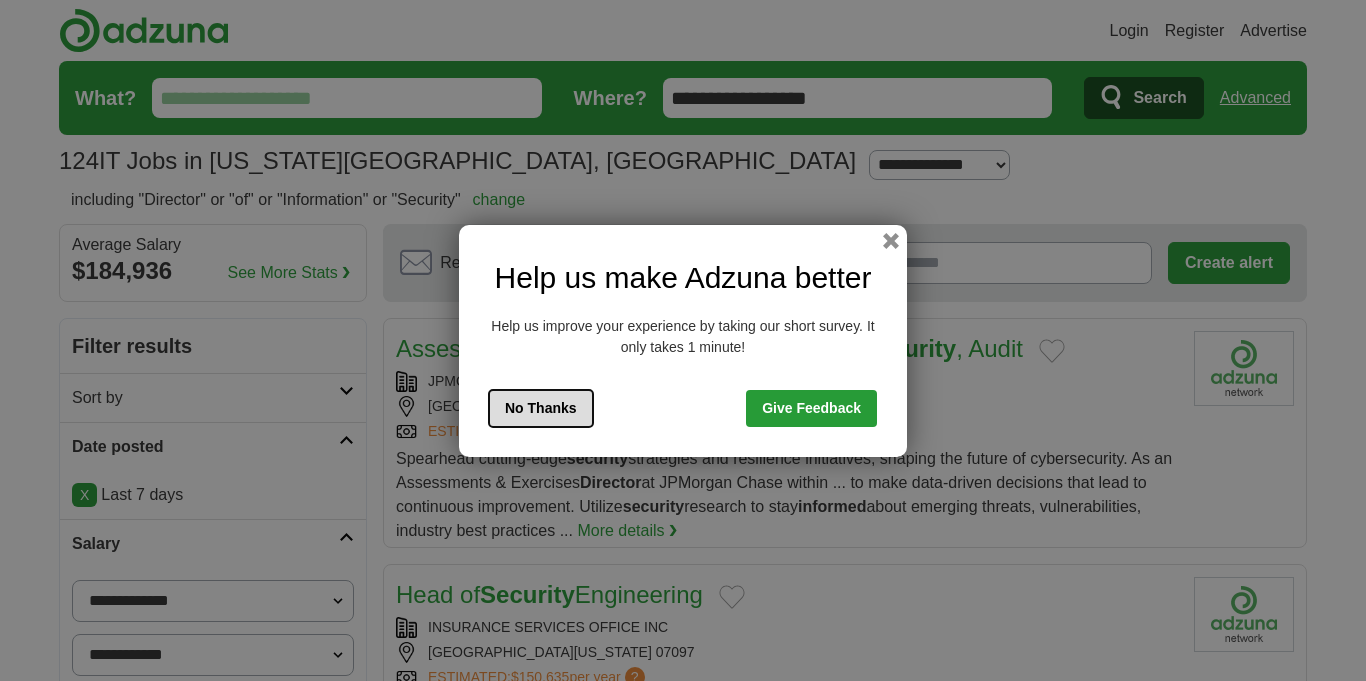 click on "No Thanks" at bounding box center [541, 408] 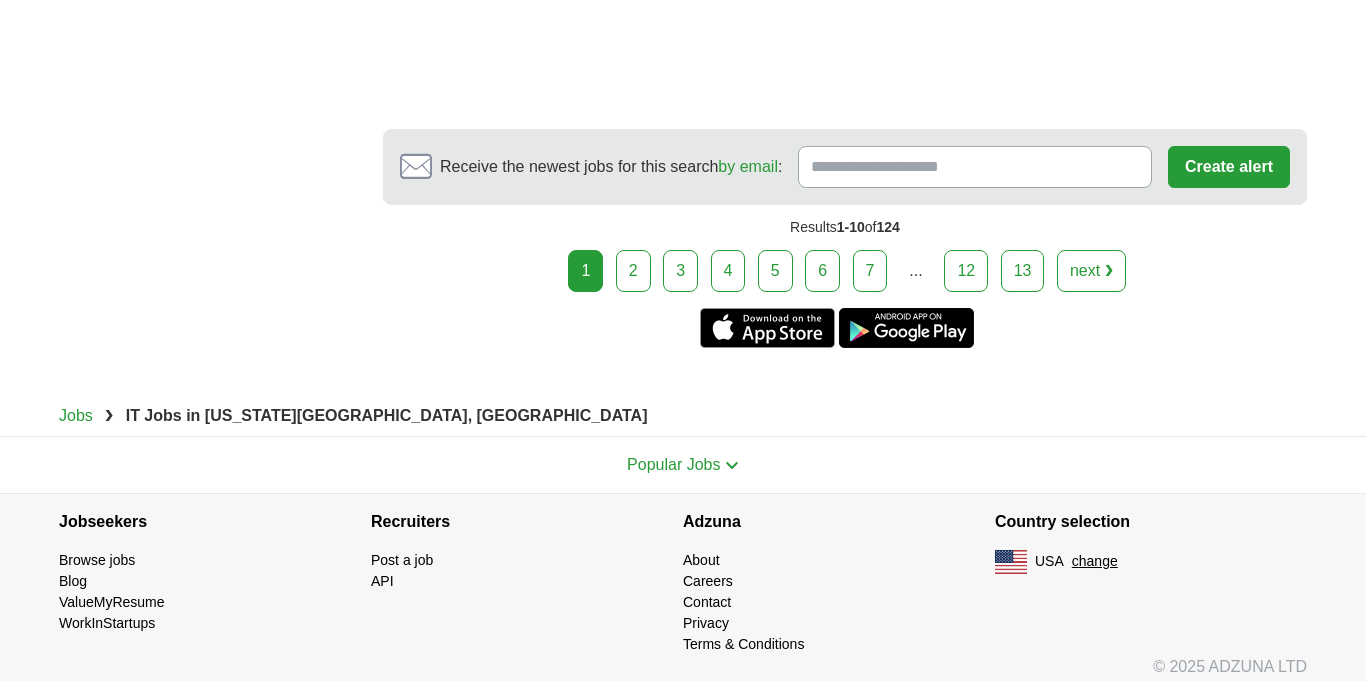 scroll, scrollTop: 3585, scrollLeft: 0, axis: vertical 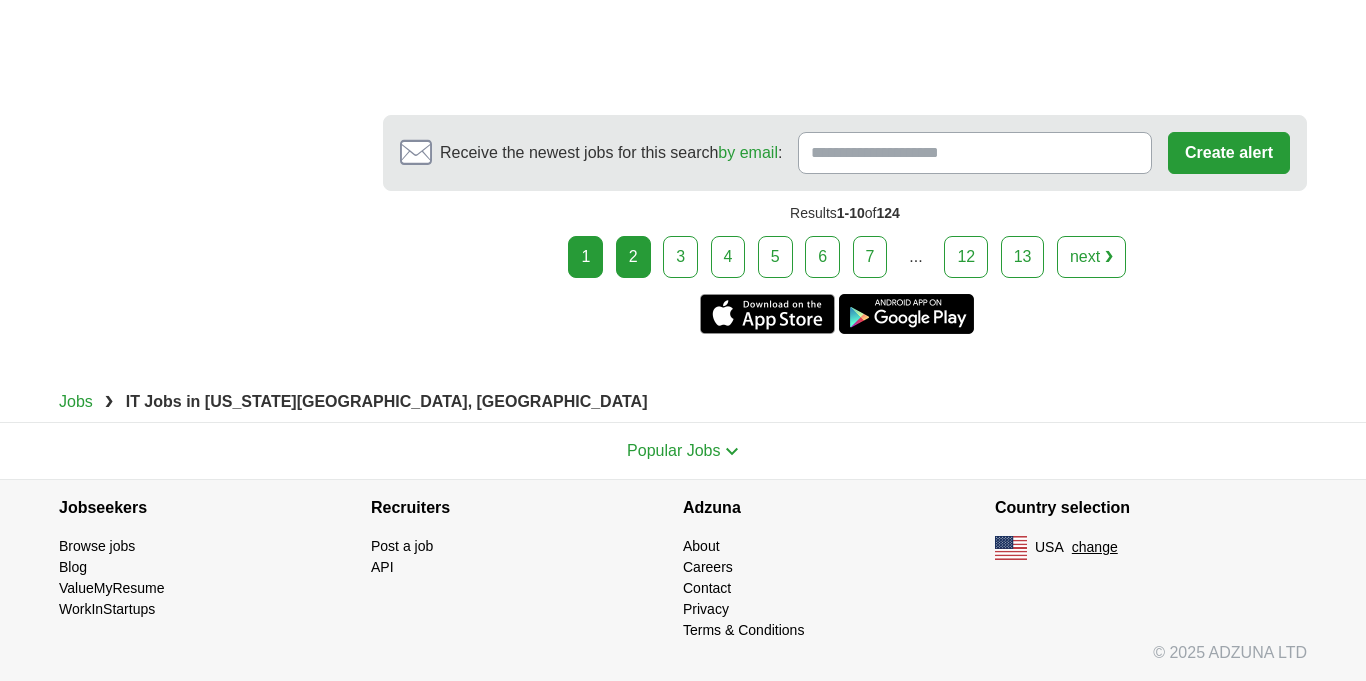 click on "2" at bounding box center [633, 257] 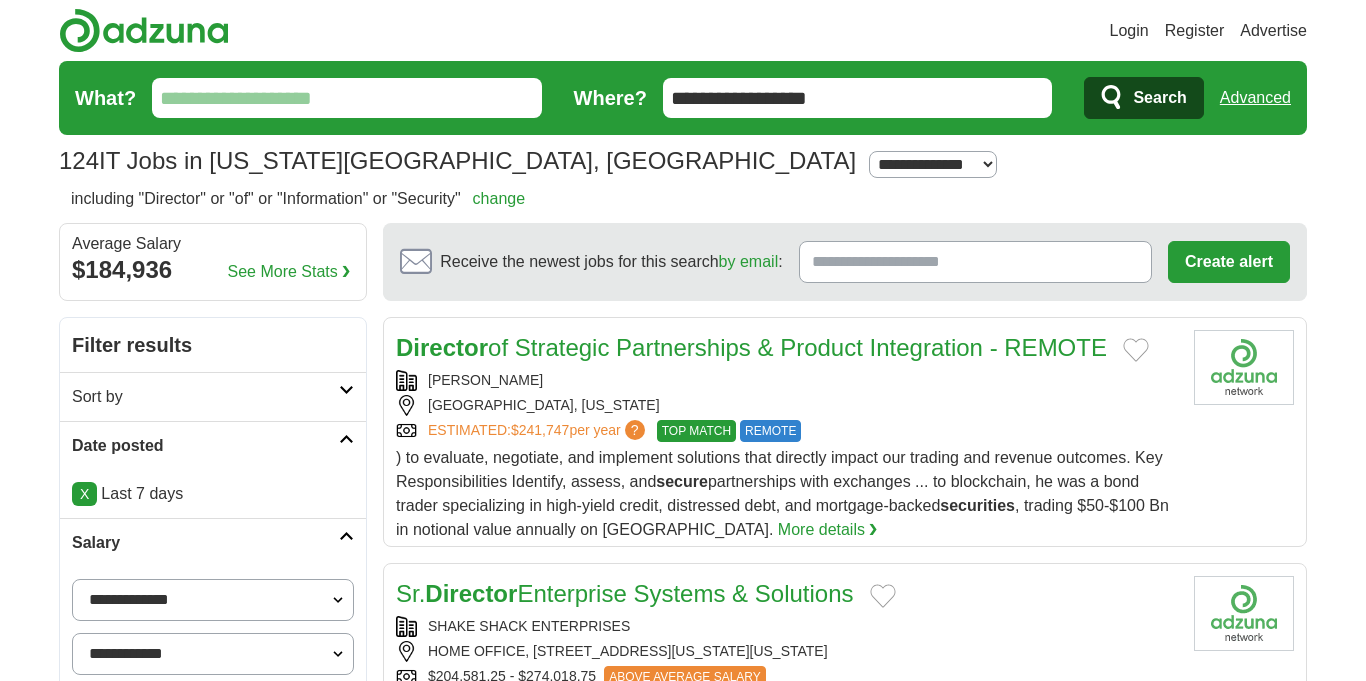 scroll, scrollTop: 0, scrollLeft: 0, axis: both 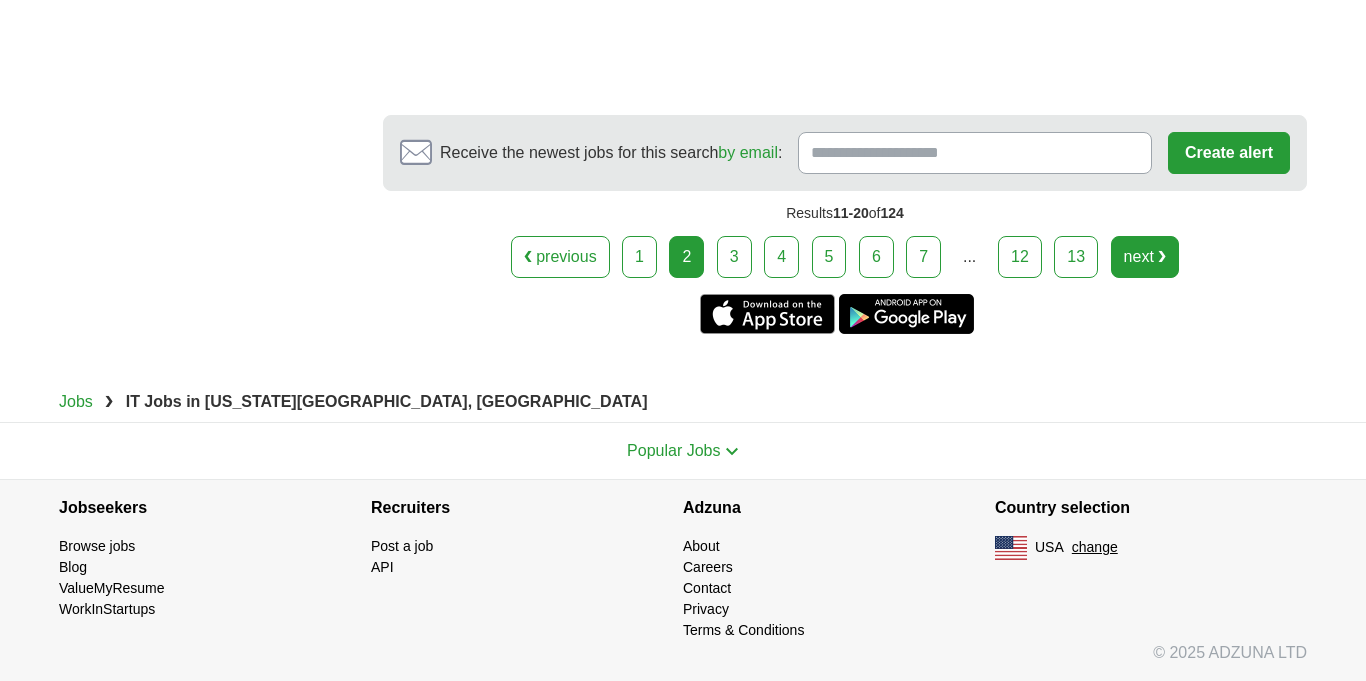 click on "next ❯" at bounding box center [1145, 257] 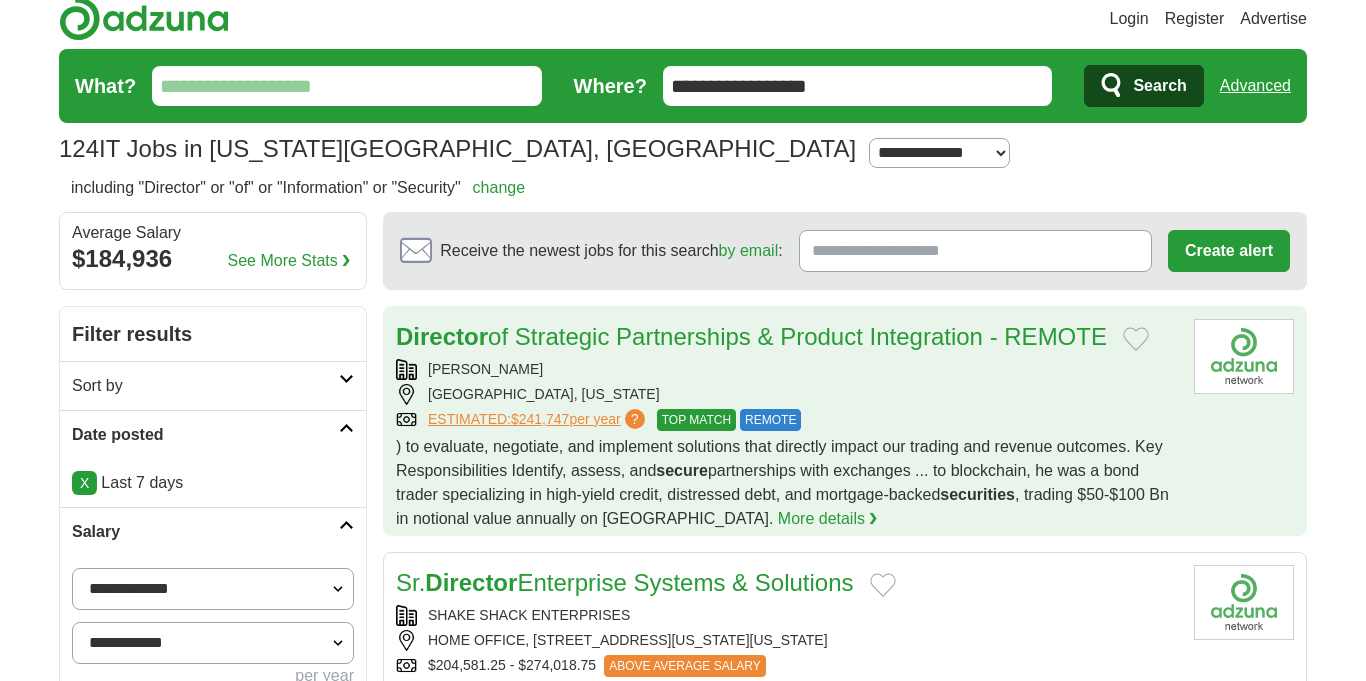scroll, scrollTop: 31, scrollLeft: 0, axis: vertical 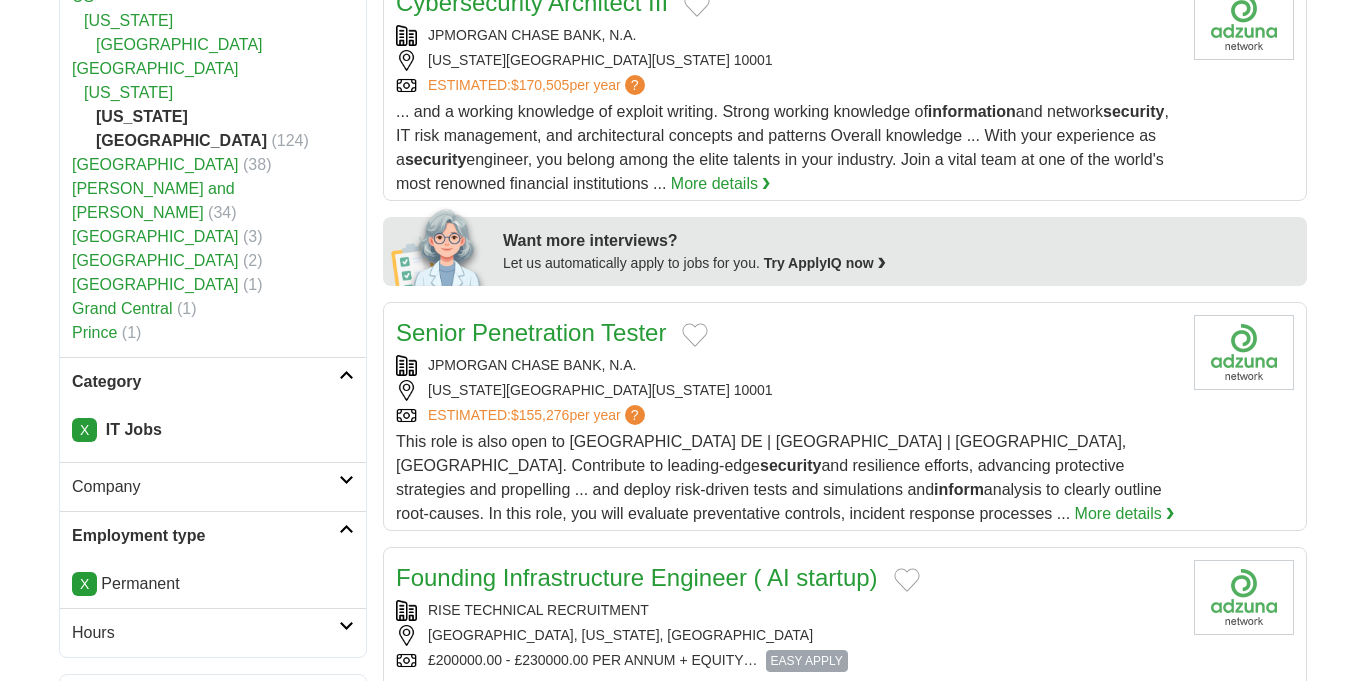 click at bounding box center (346, 480) 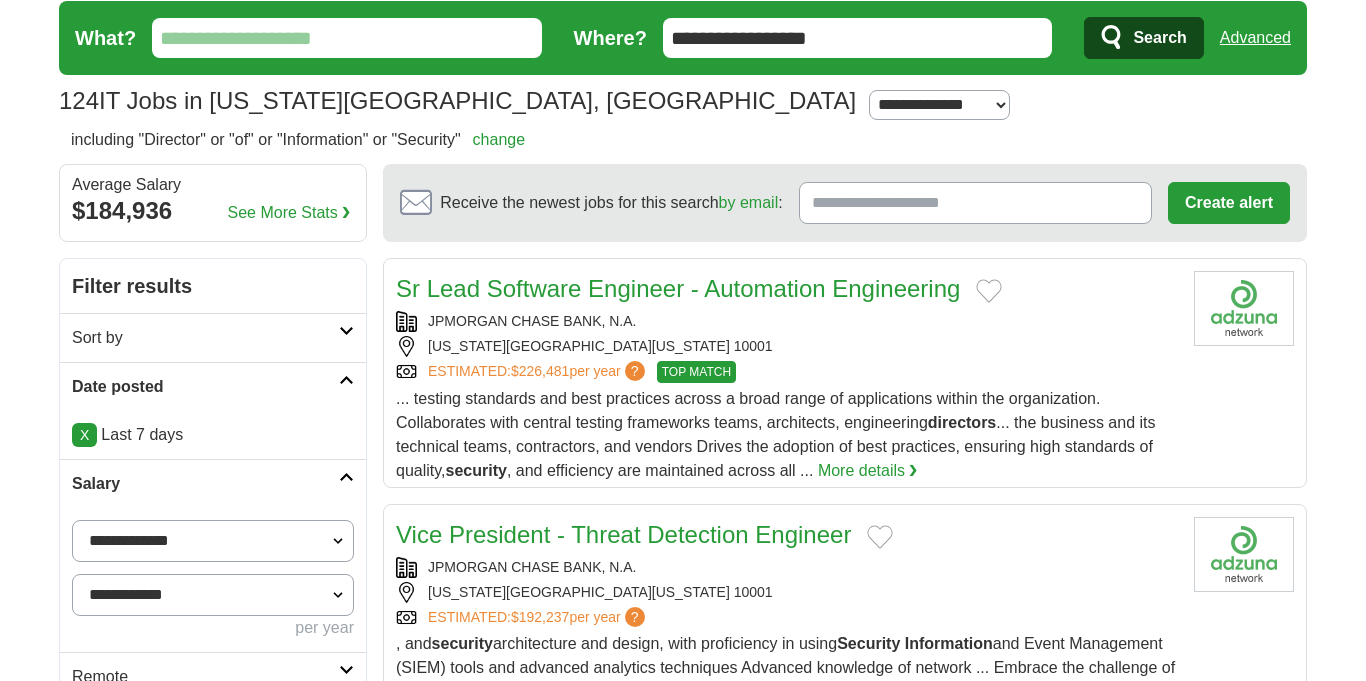 scroll, scrollTop: 0, scrollLeft: 0, axis: both 